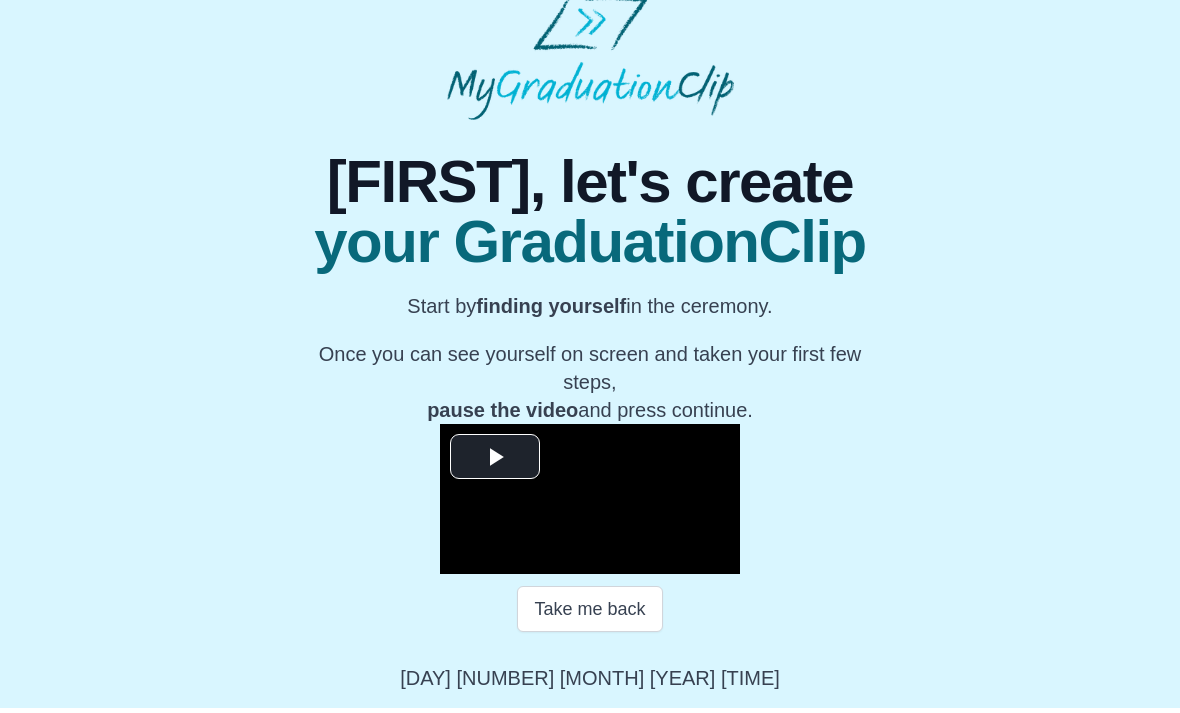 scroll, scrollTop: 87, scrollLeft: 0, axis: vertical 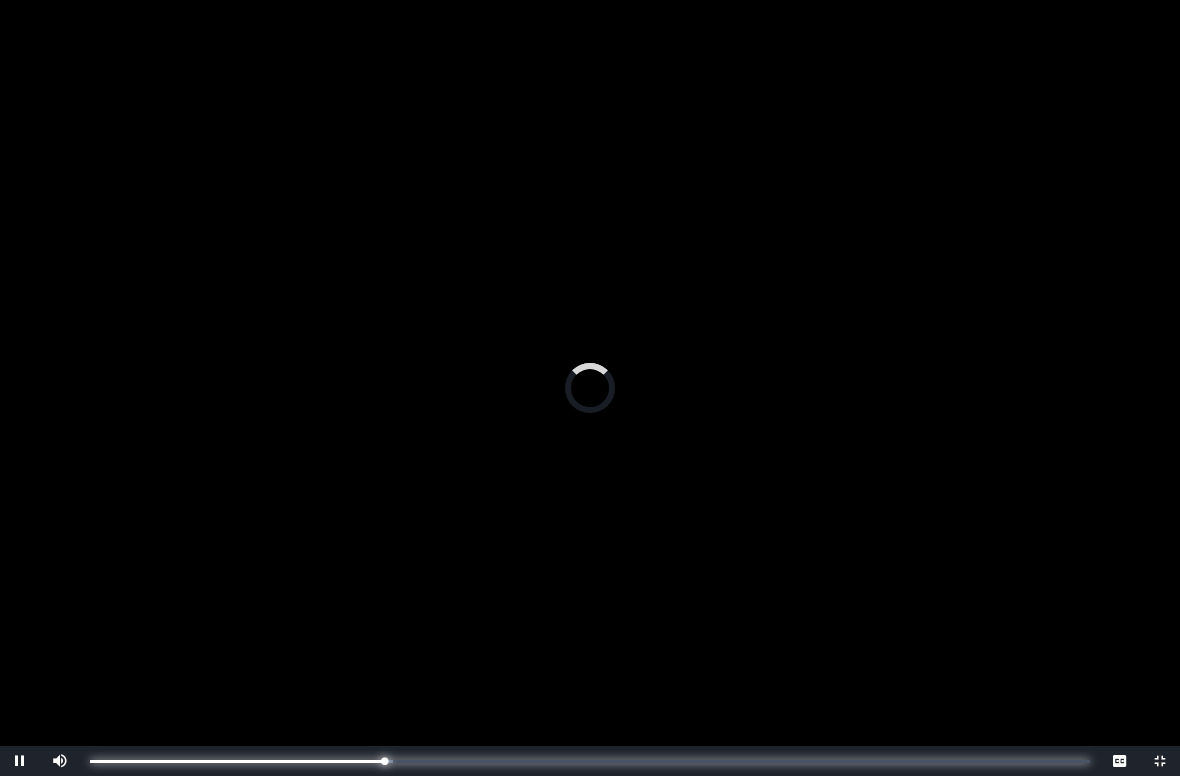 click on "0:18:37 Progress : 0%" at bounding box center (237, 761) 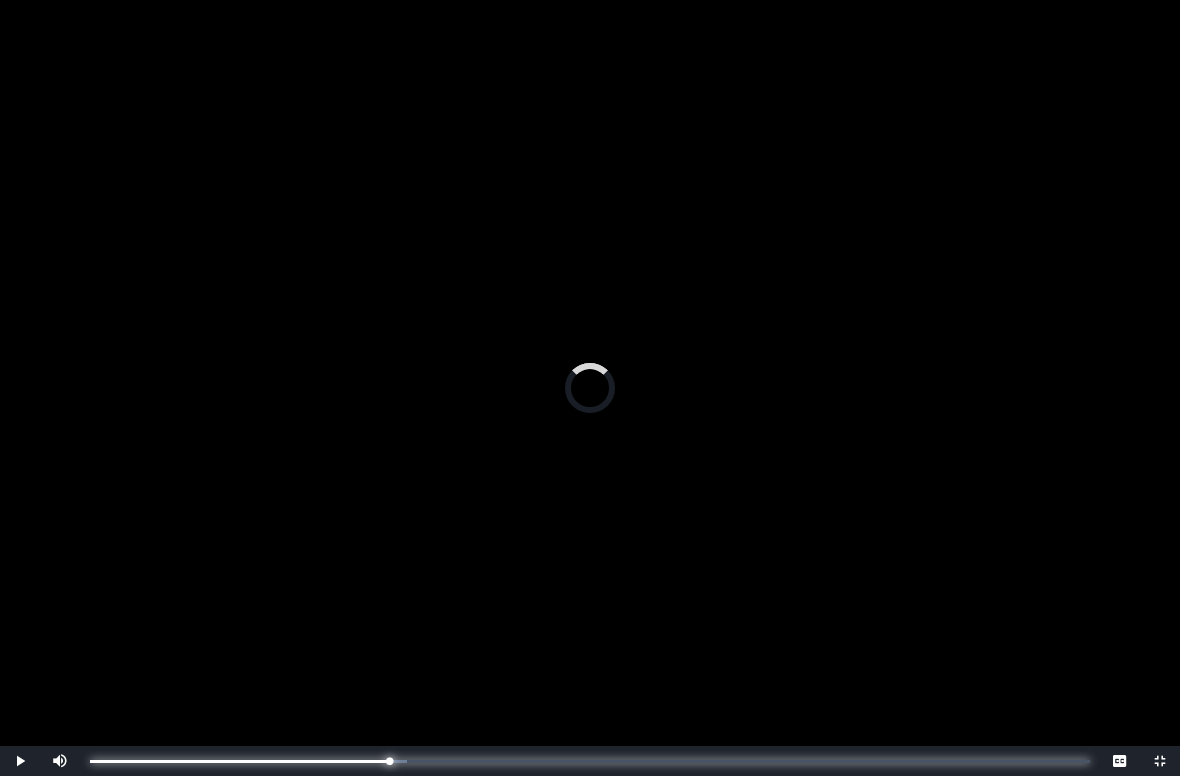 click on "0:18:33 Progress : 0%" at bounding box center (239, 761) 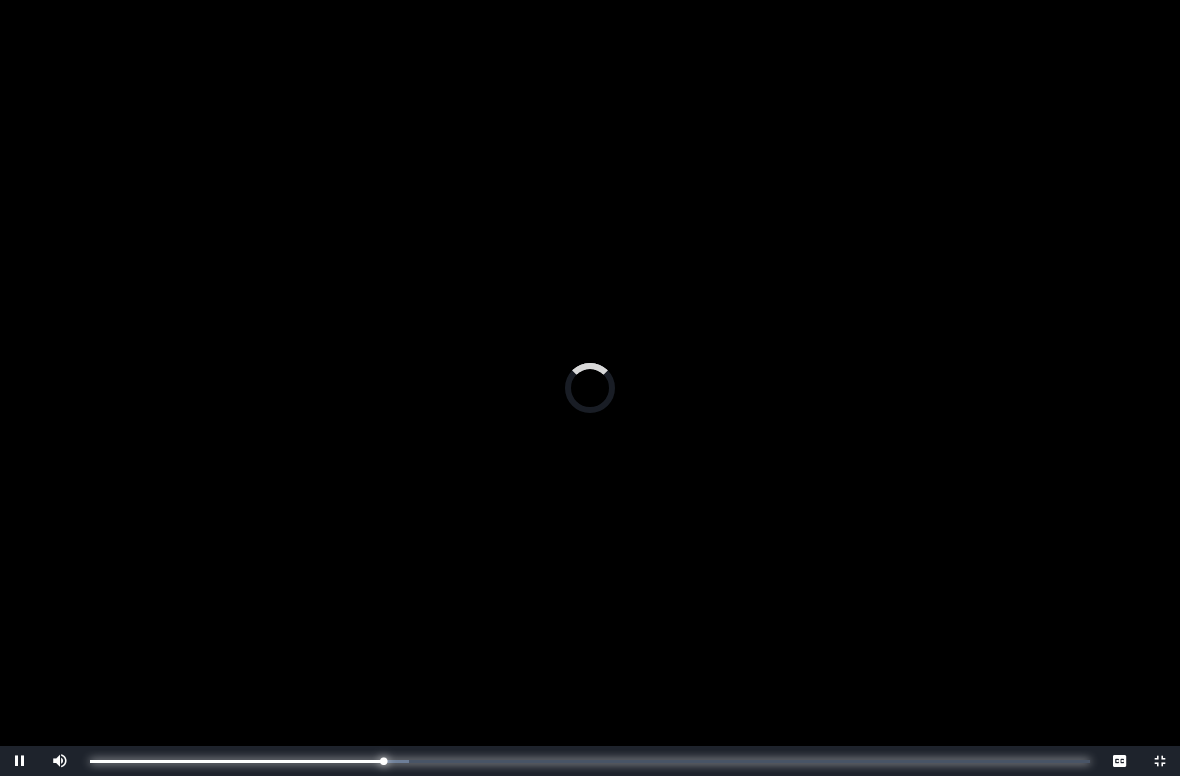 click on "0:18:33 Progress : 0%" at bounding box center [236, 761] 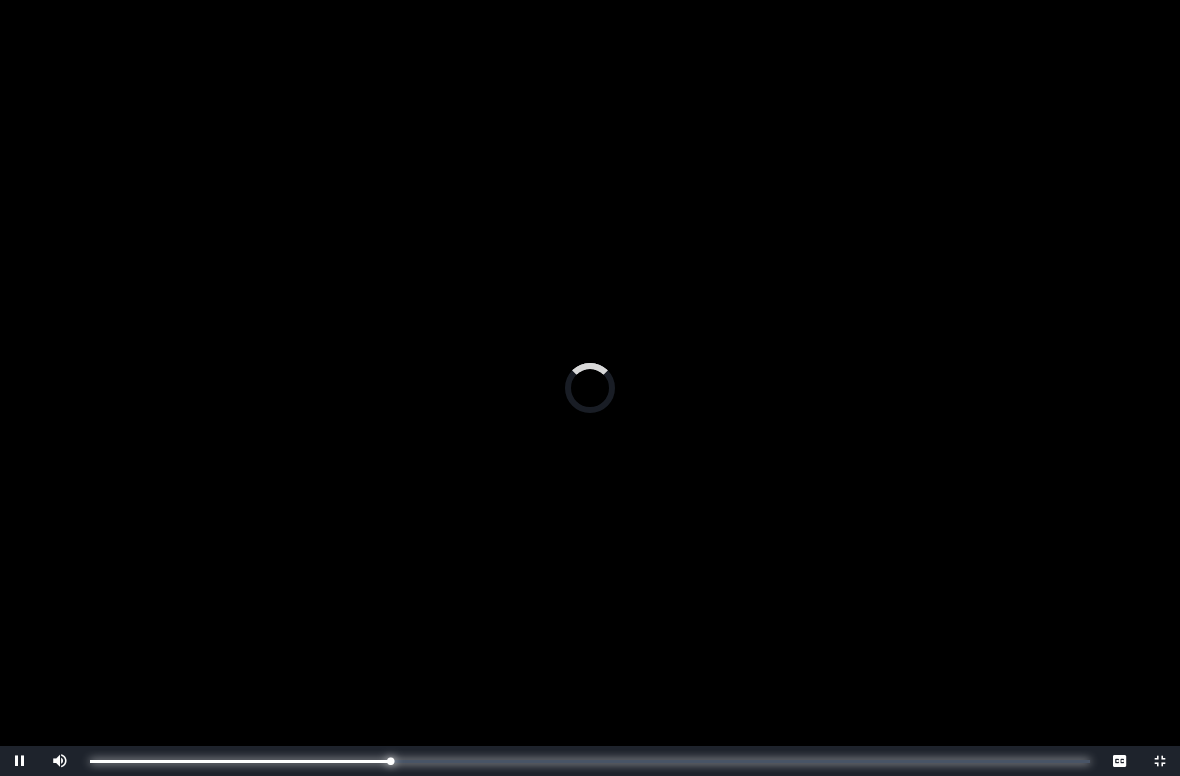 click on "0:19:00 Progress : 0%" at bounding box center [240, 761] 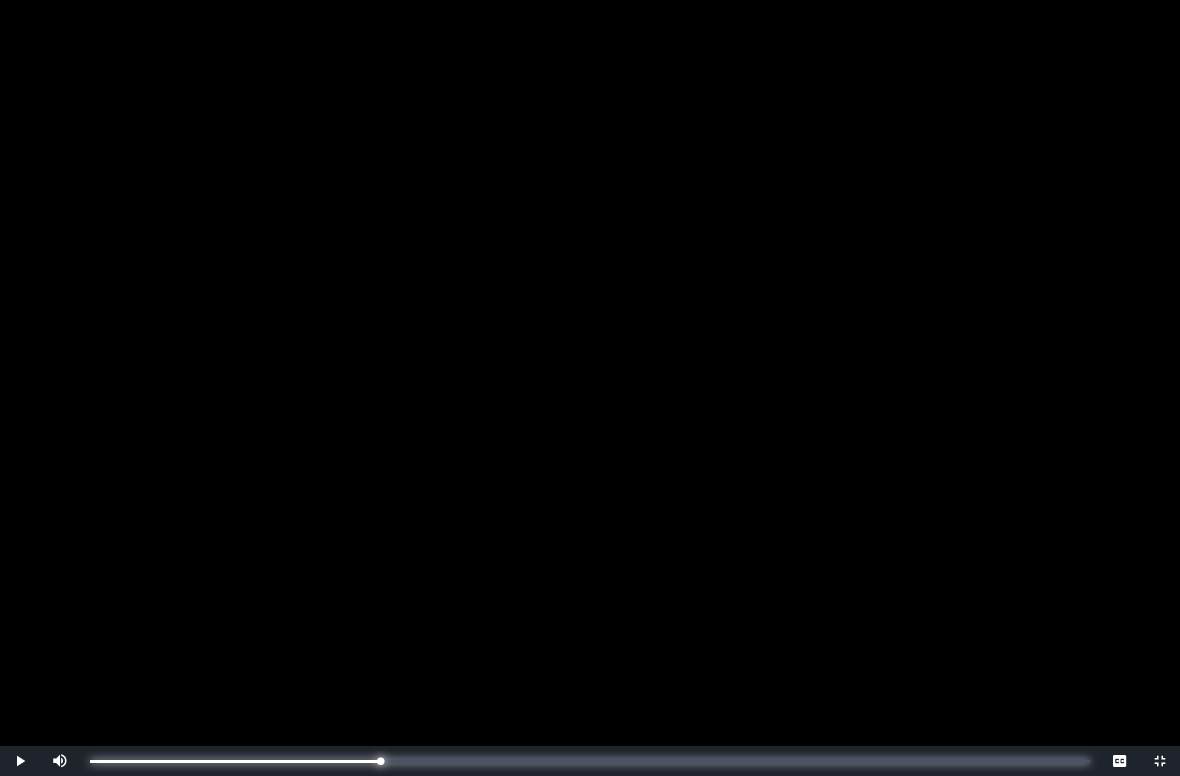 click on "0:18:22 Progress : 0%" at bounding box center [235, 761] 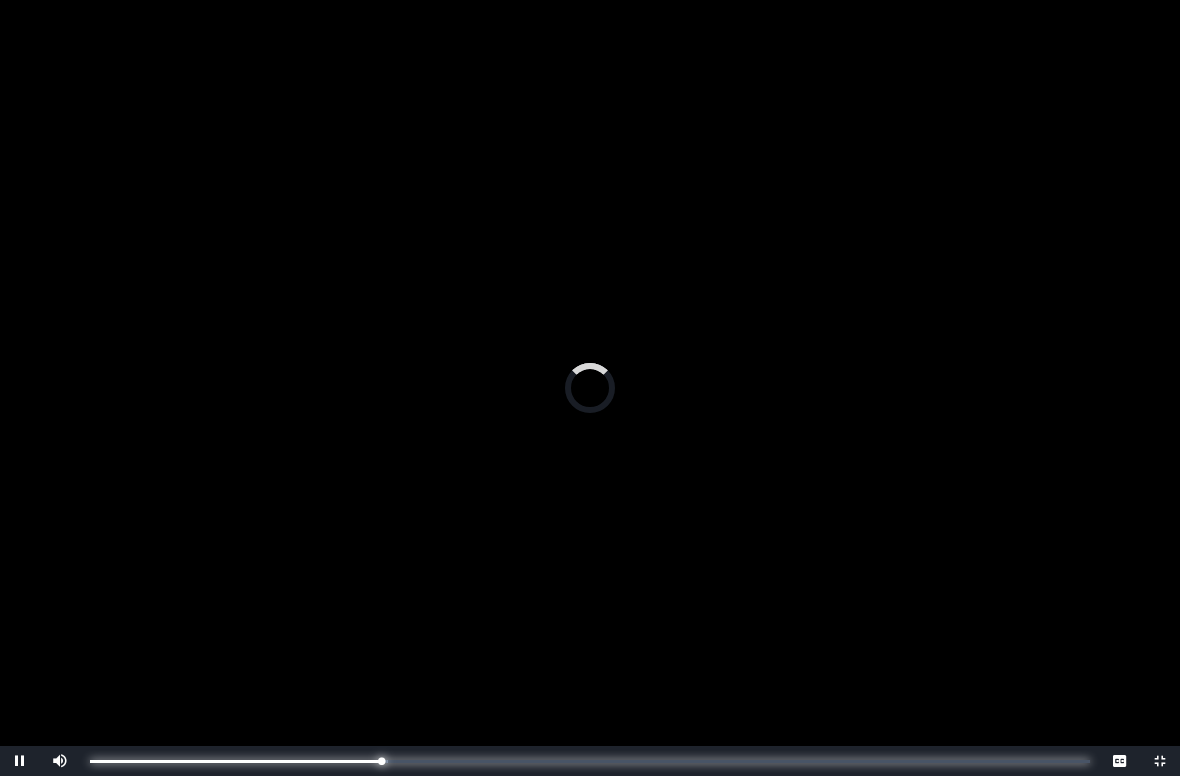 click on "0:18:25 Progress : 0%" at bounding box center [235, 761] 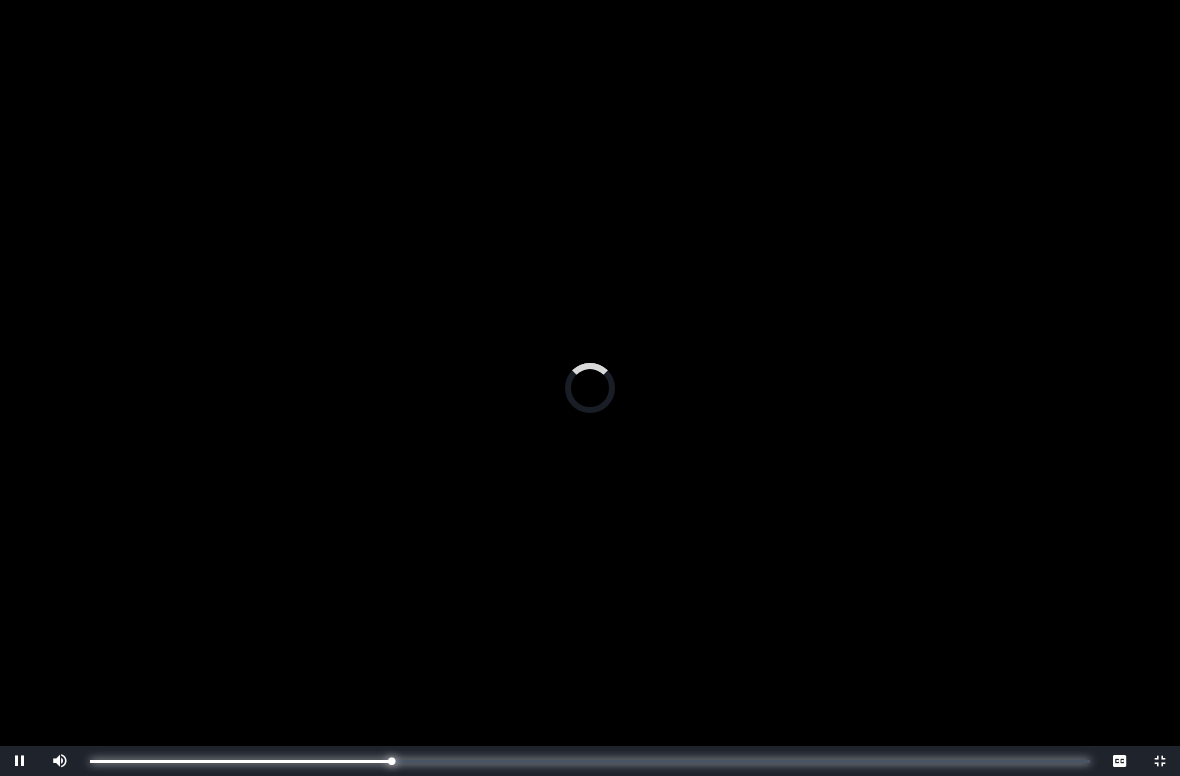 click on "0:19:03 Progress : 0%" at bounding box center (240, 761) 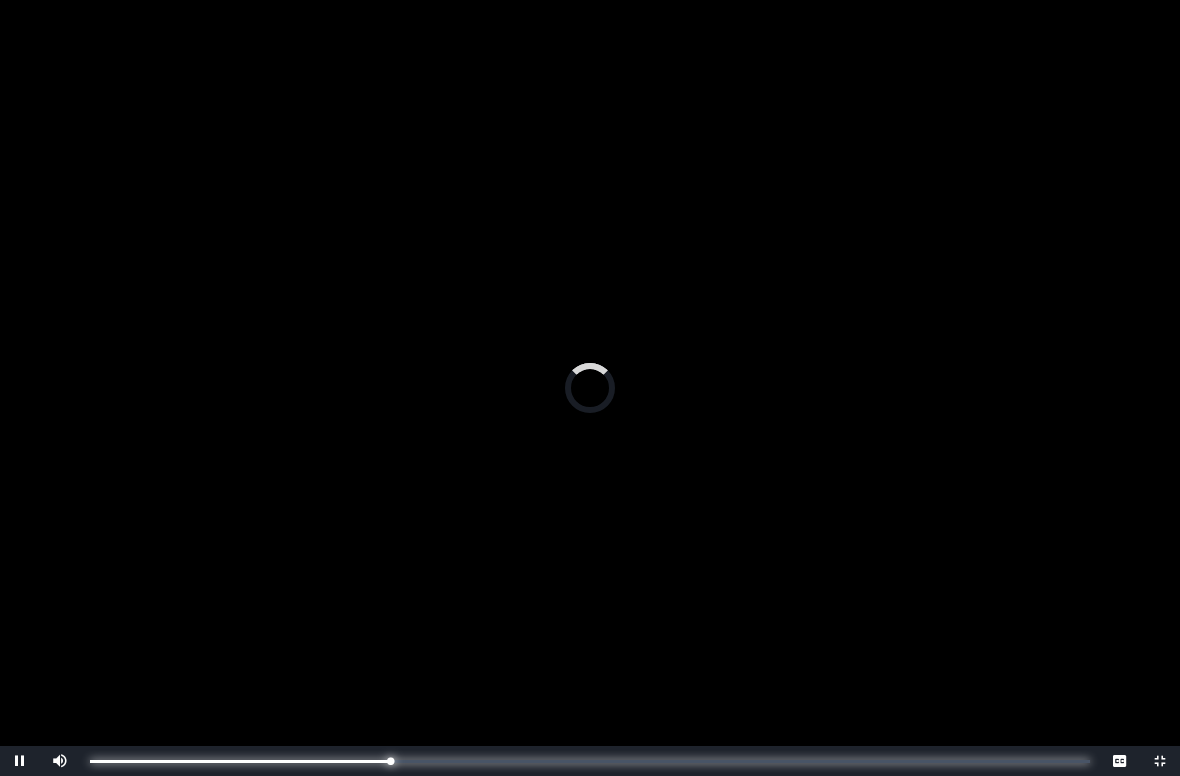 click on "0:19:00 Progress : 0%" at bounding box center (240, 761) 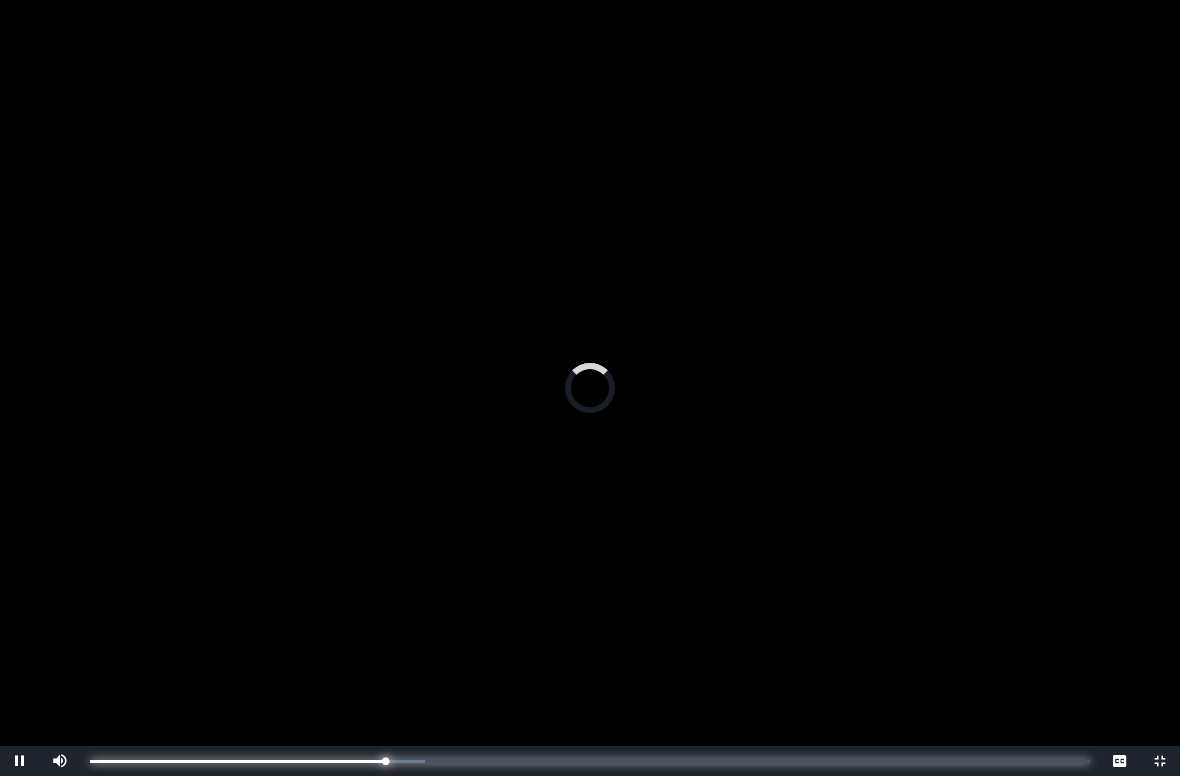 click on "0:18:41 Progress : 0%" at bounding box center (237, 761) 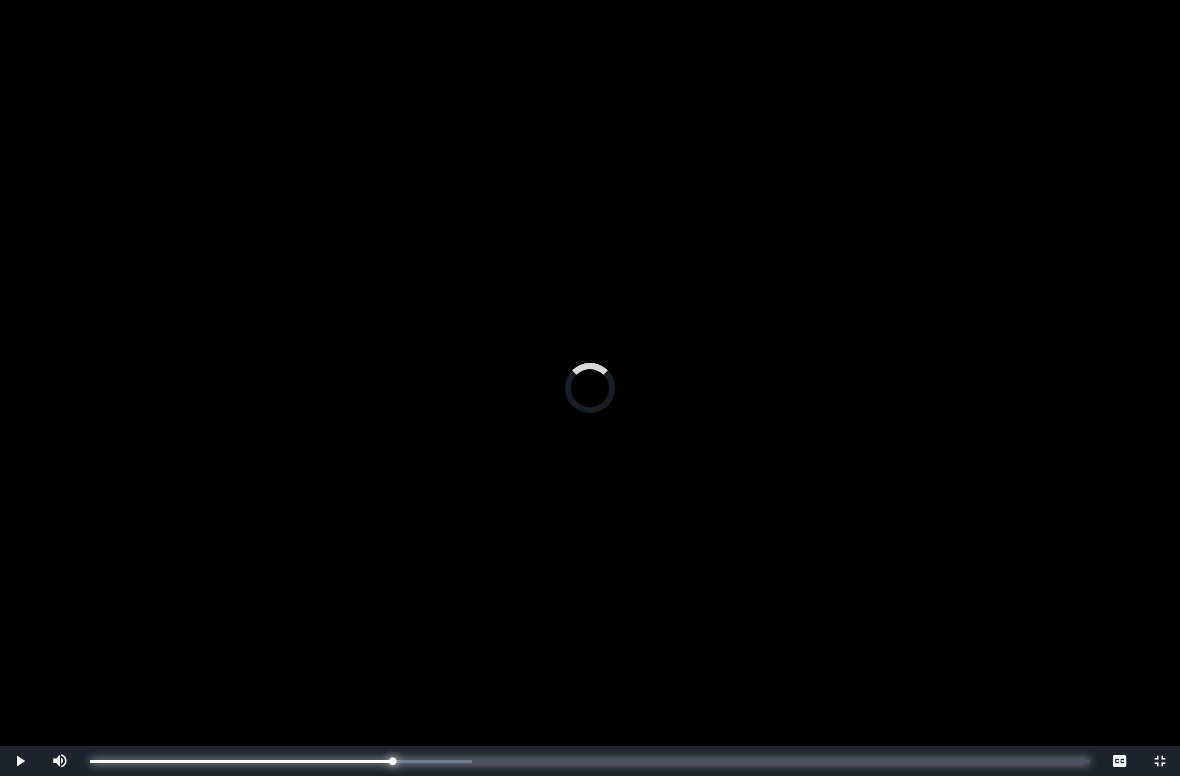 click on "0:09:03 Progress : 0%" at bounding box center (241, 761) 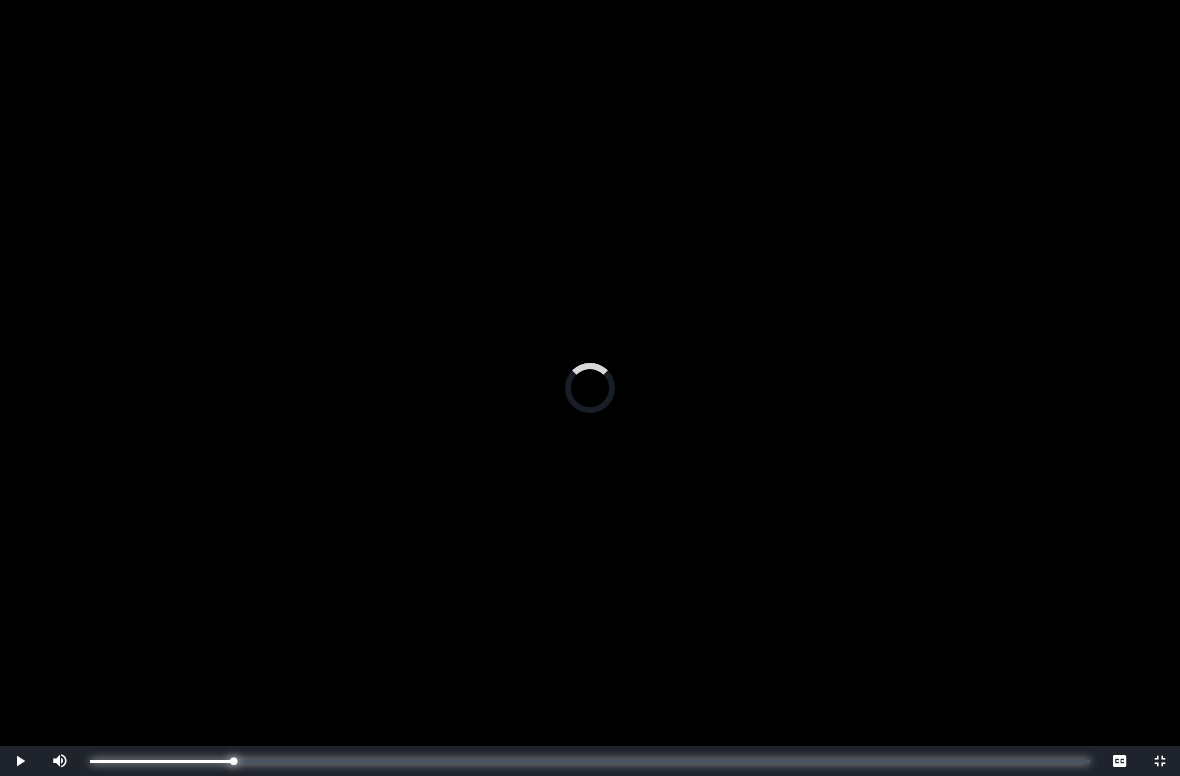 click on "0:07:36 Progress : 0%" at bounding box center [161, 761] 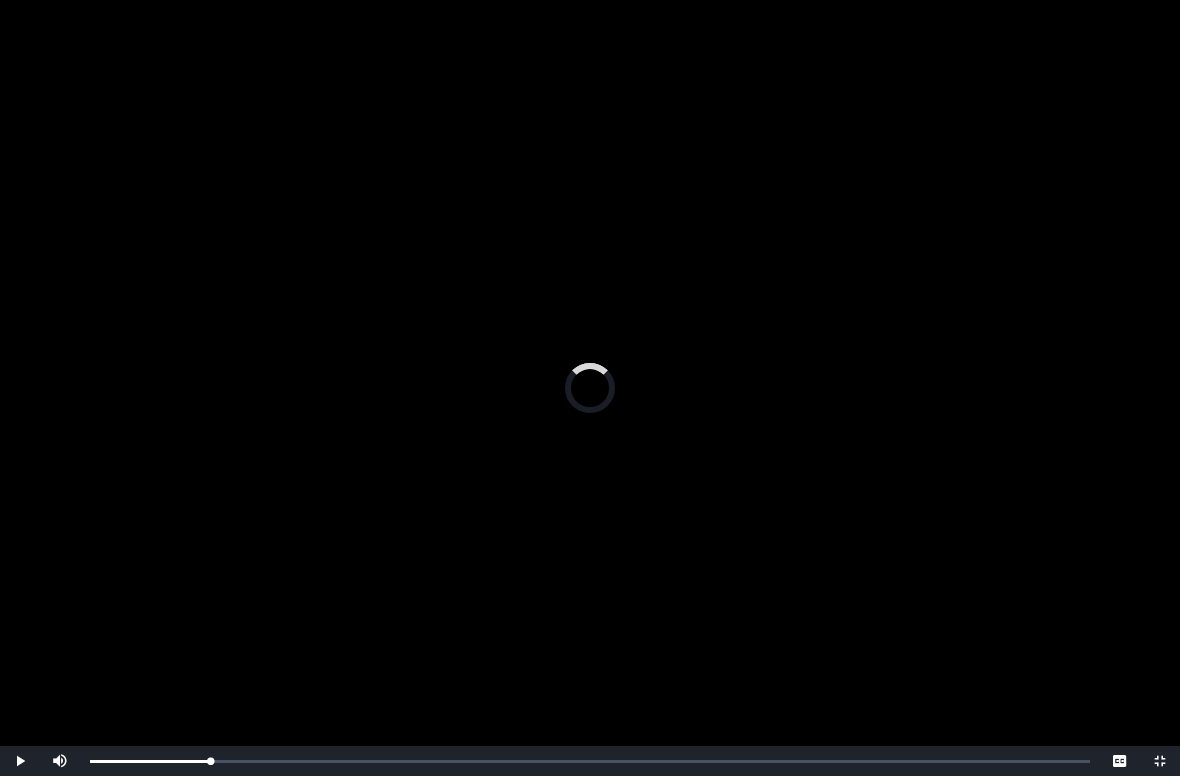click on "Loaded : 0% 0:07:39 0:07:36 Progress : 0%" at bounding box center [590, 761] 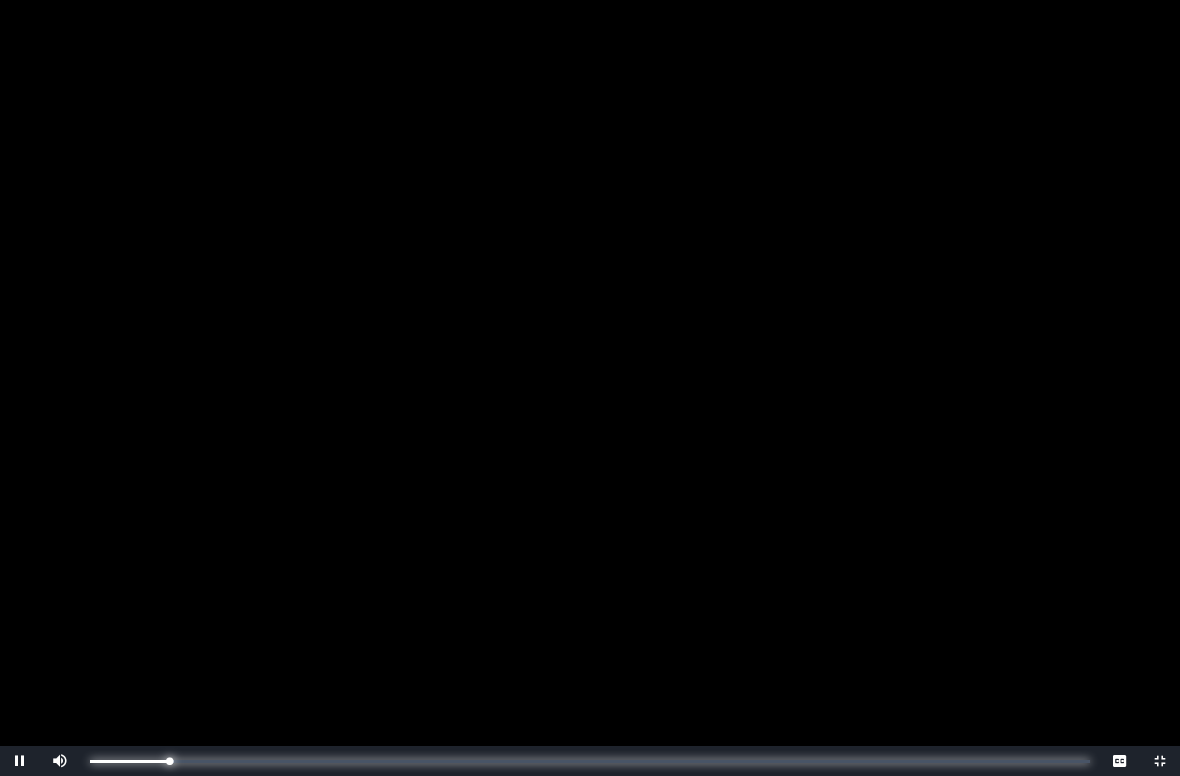 click on "0:05:03 Progress : 0%" at bounding box center [130, 761] 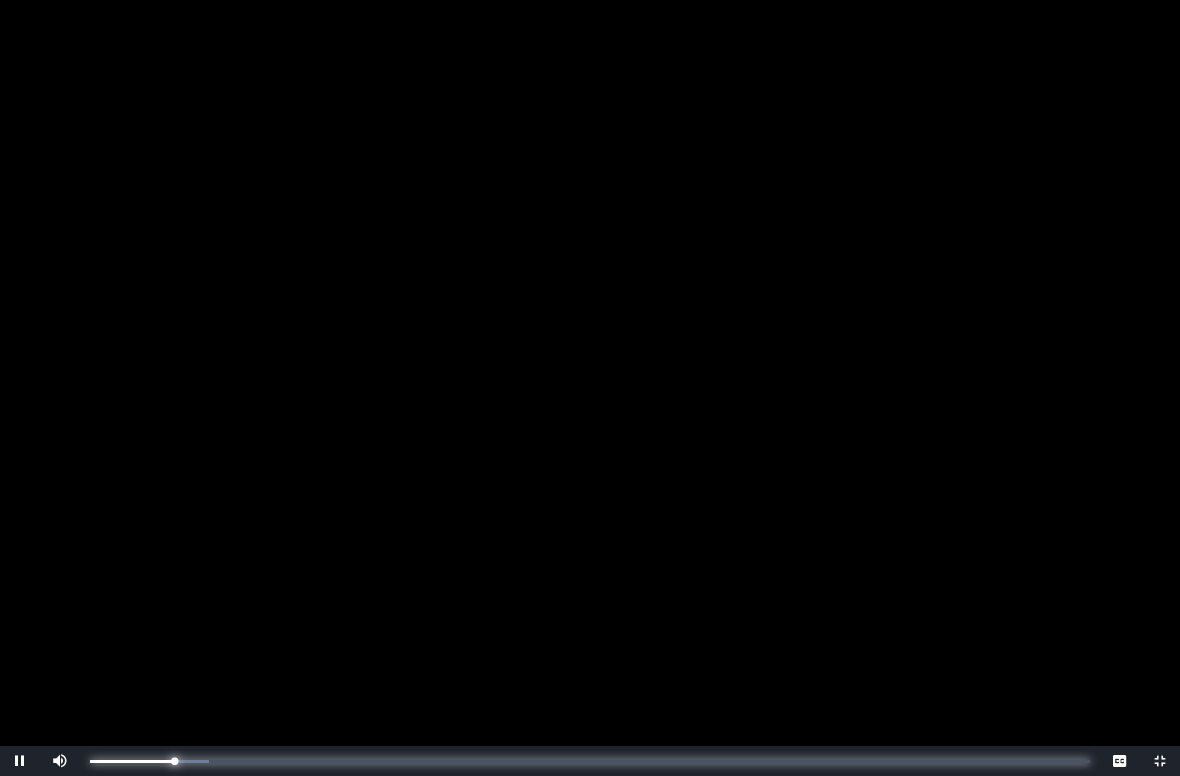 click on "0:05:19 Progress : 0%" at bounding box center [132, 761] 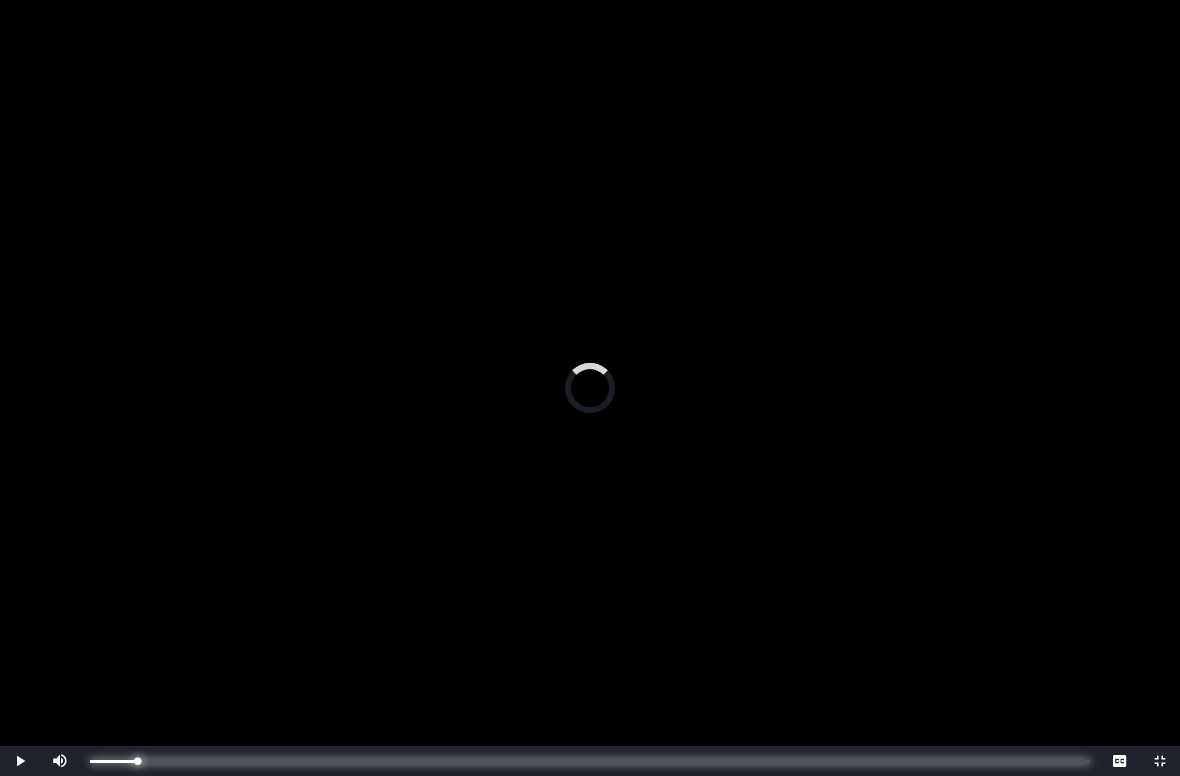 click on "0:01:12 Progress : 0%" at bounding box center (114, 761) 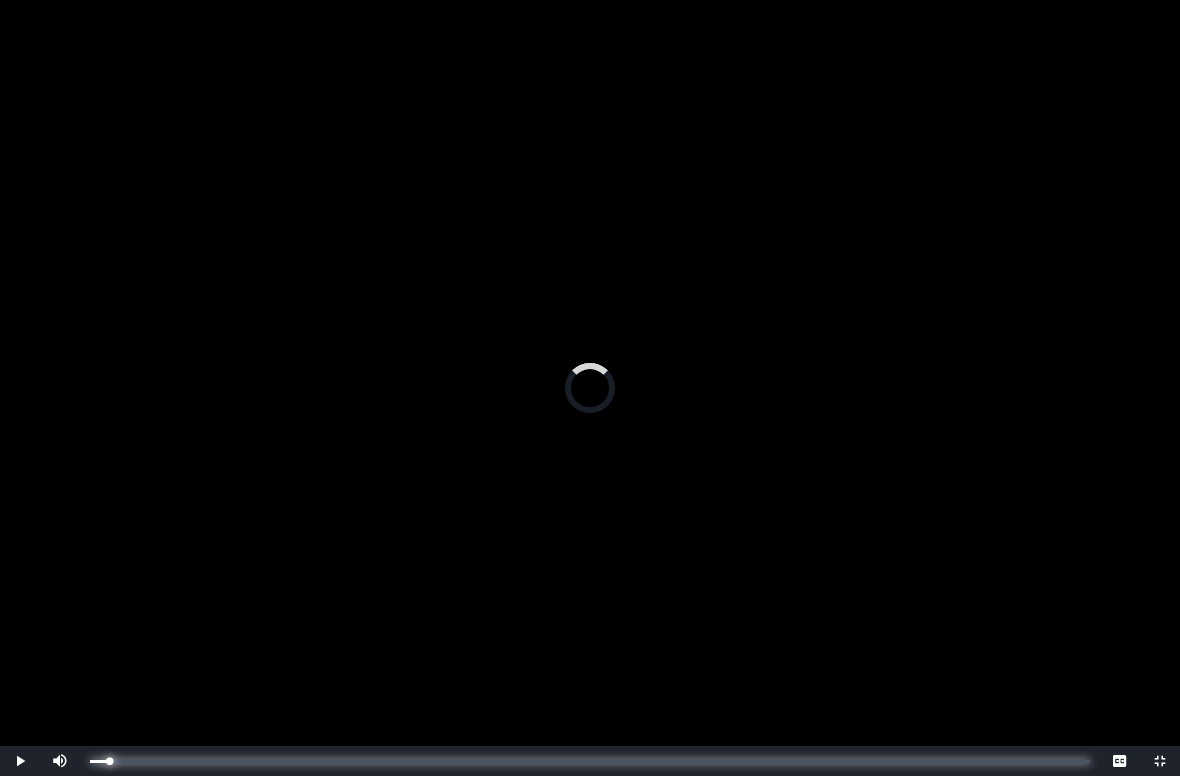 click on "0:01:04 Progress : 0%" at bounding box center [99, 761] 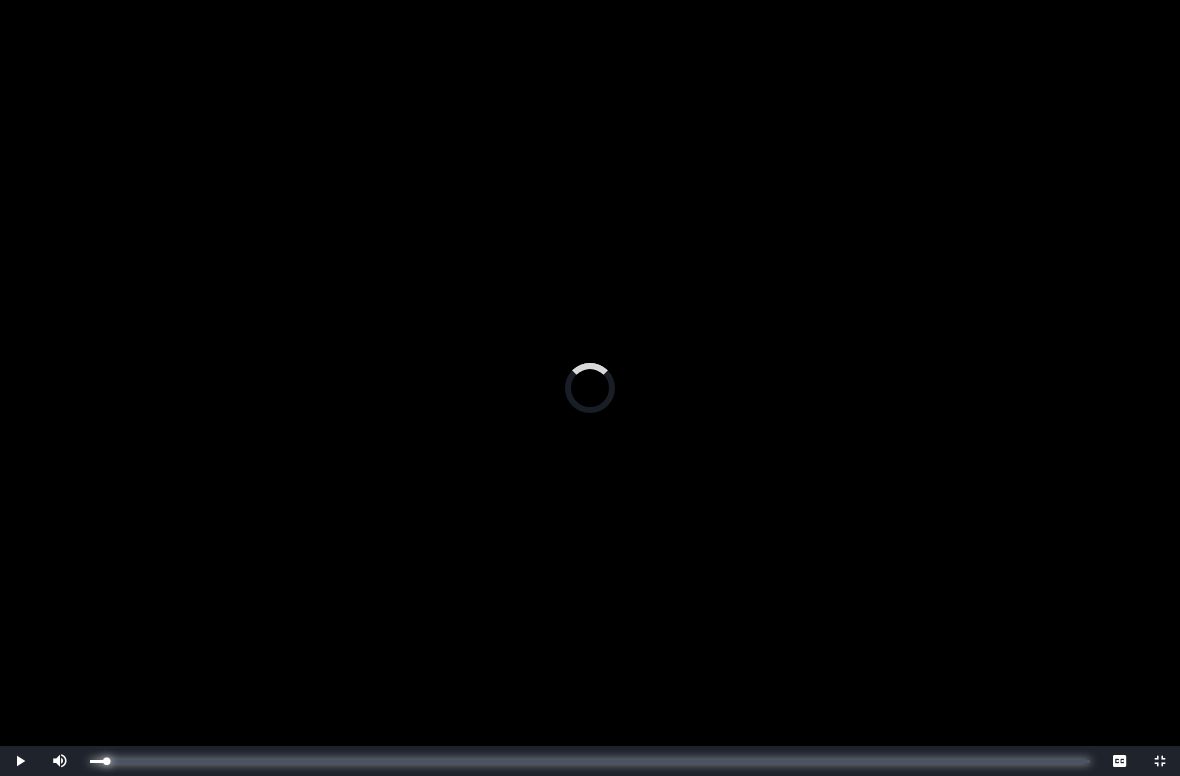 click on "0:01:00 Progress : 0%" at bounding box center [98, 761] 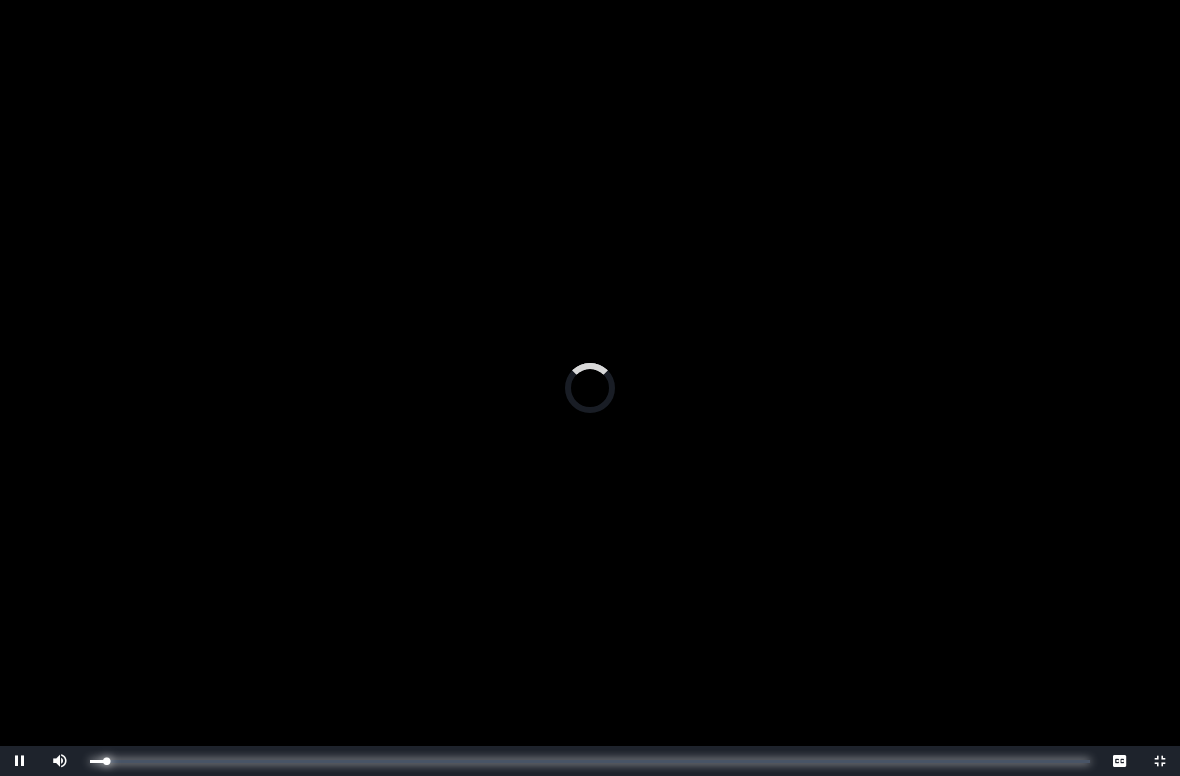 click on "0:01:00 Progress : 0%" at bounding box center (98, 761) 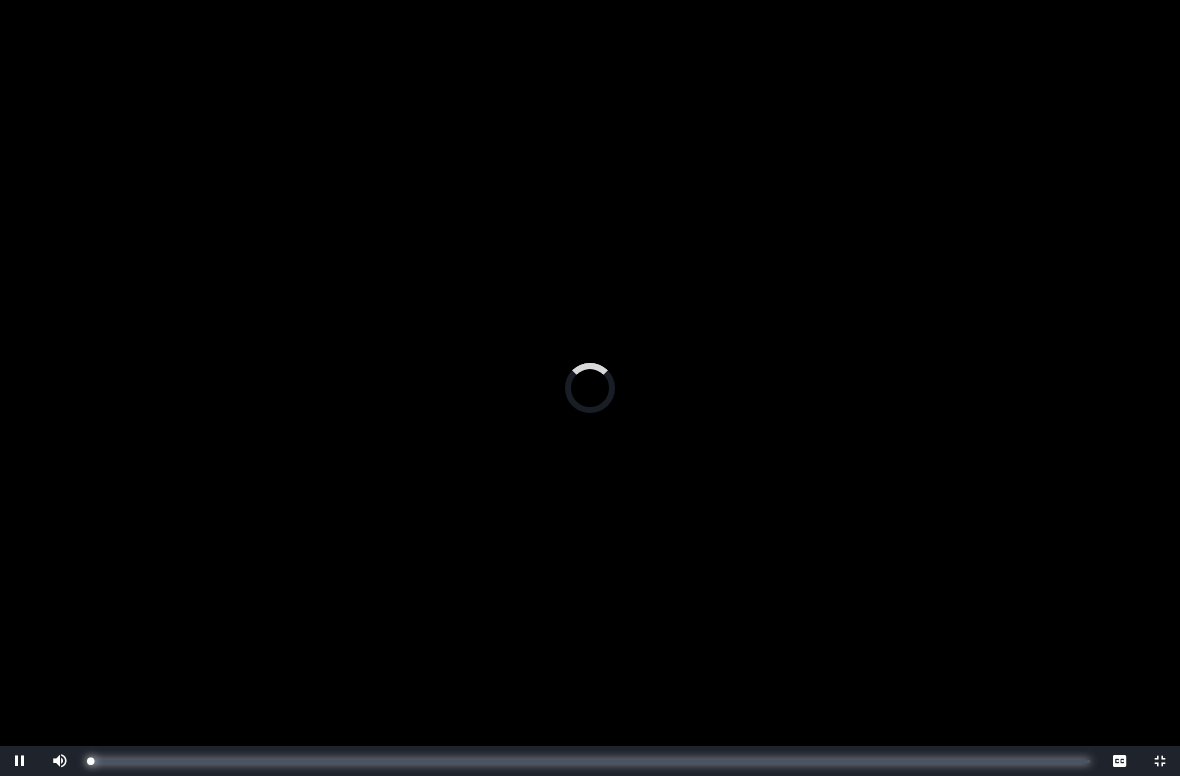 click on "0:00:00 Progress : 0%" at bounding box center (90, 761) 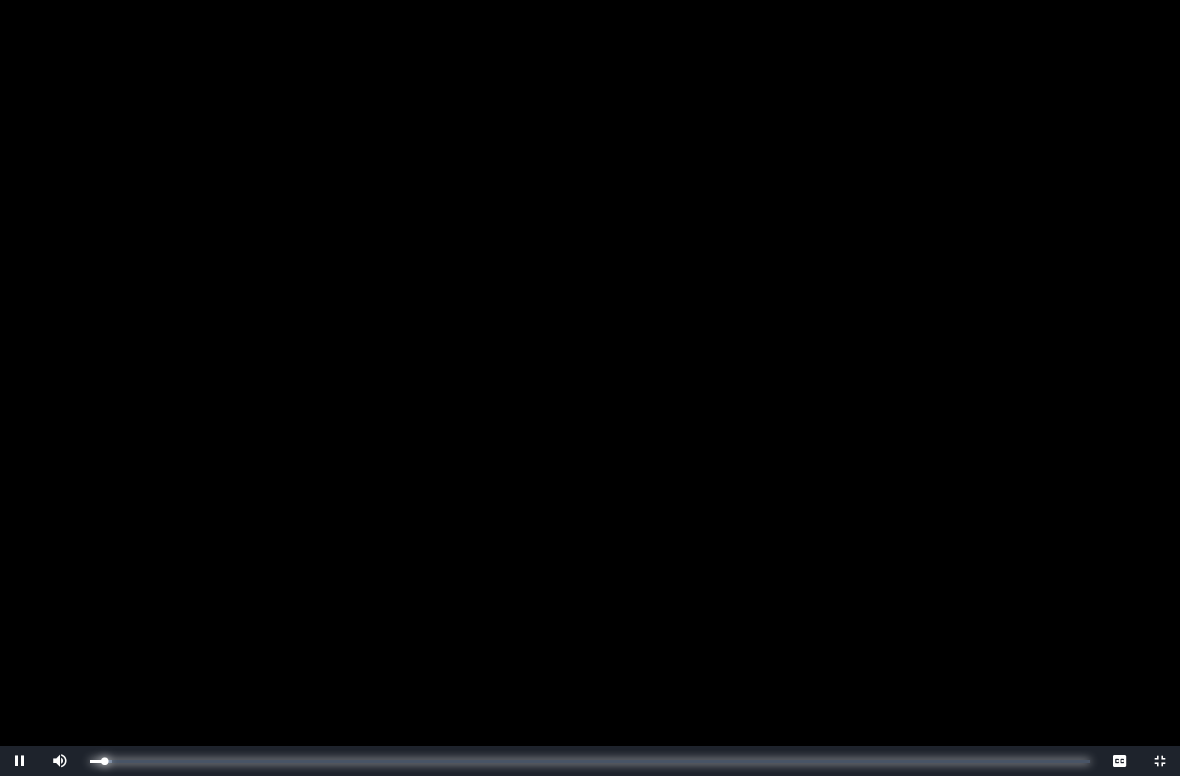 click on "0:00:54 Progress : 0%" at bounding box center [97, 761] 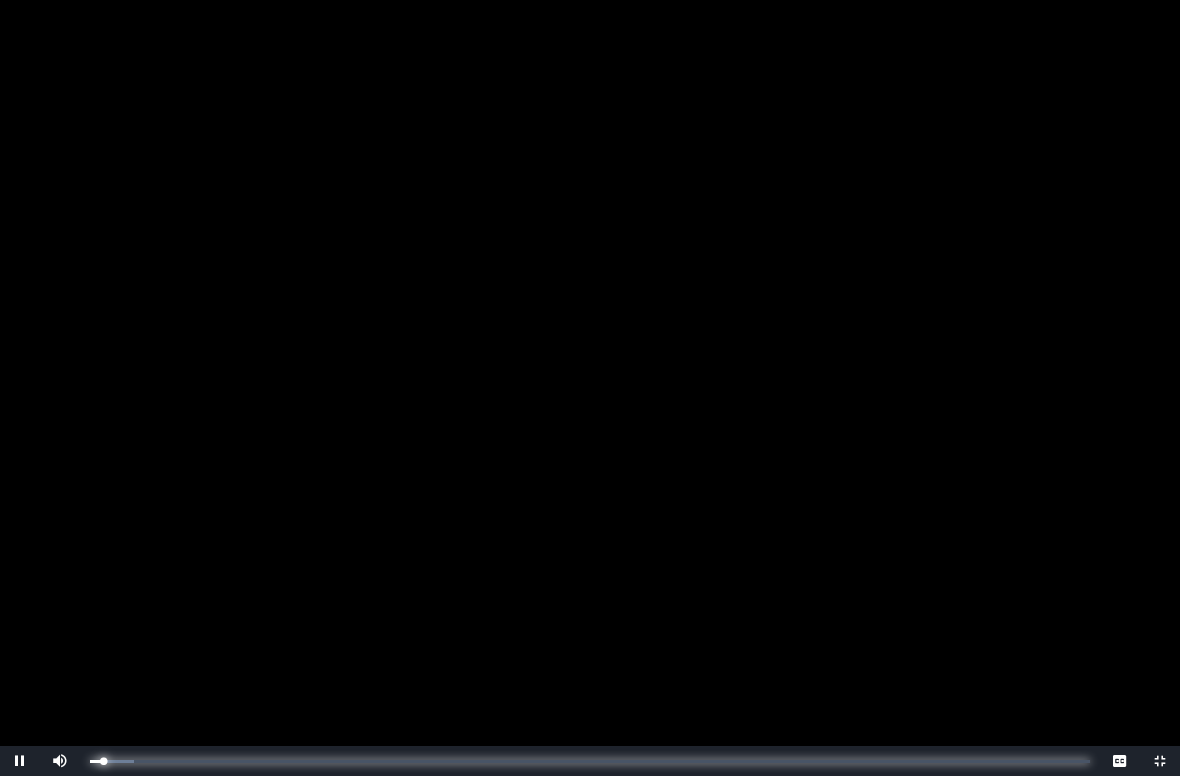 click on "0:00:49 Progress : 0%" at bounding box center [96, 761] 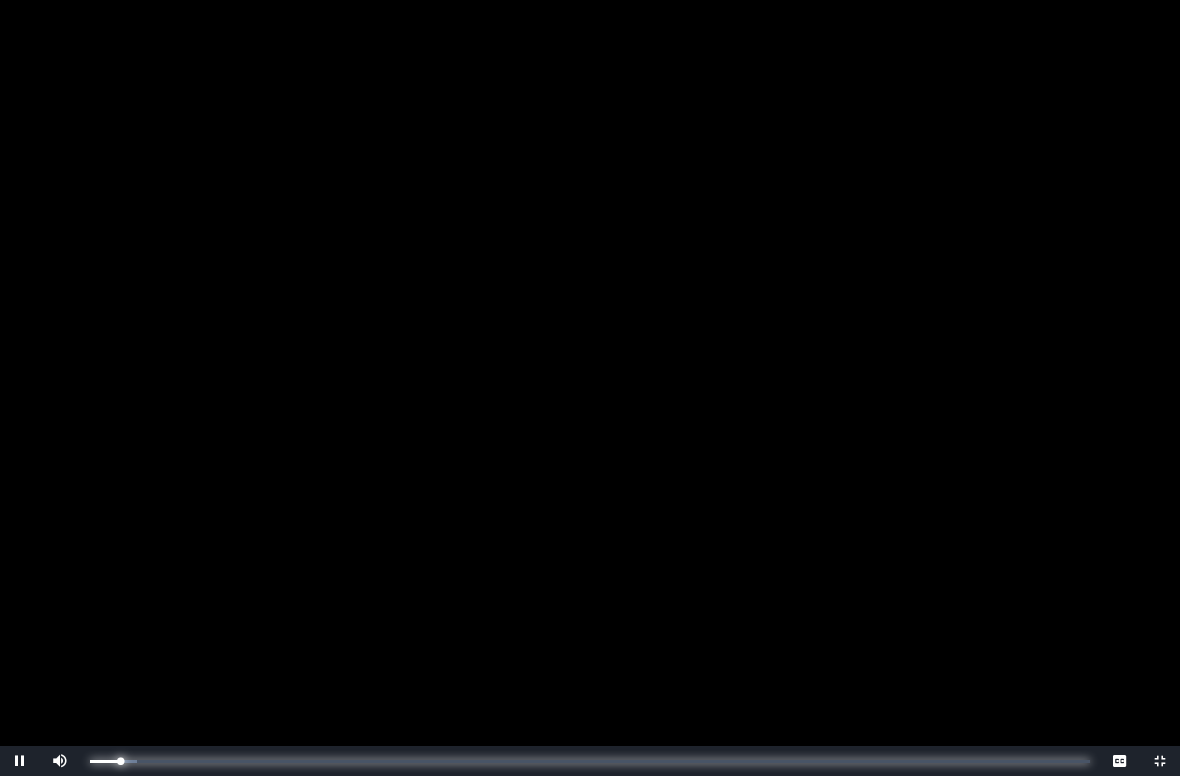 click on "0:01:54 Progress : 0%" at bounding box center [105, 761] 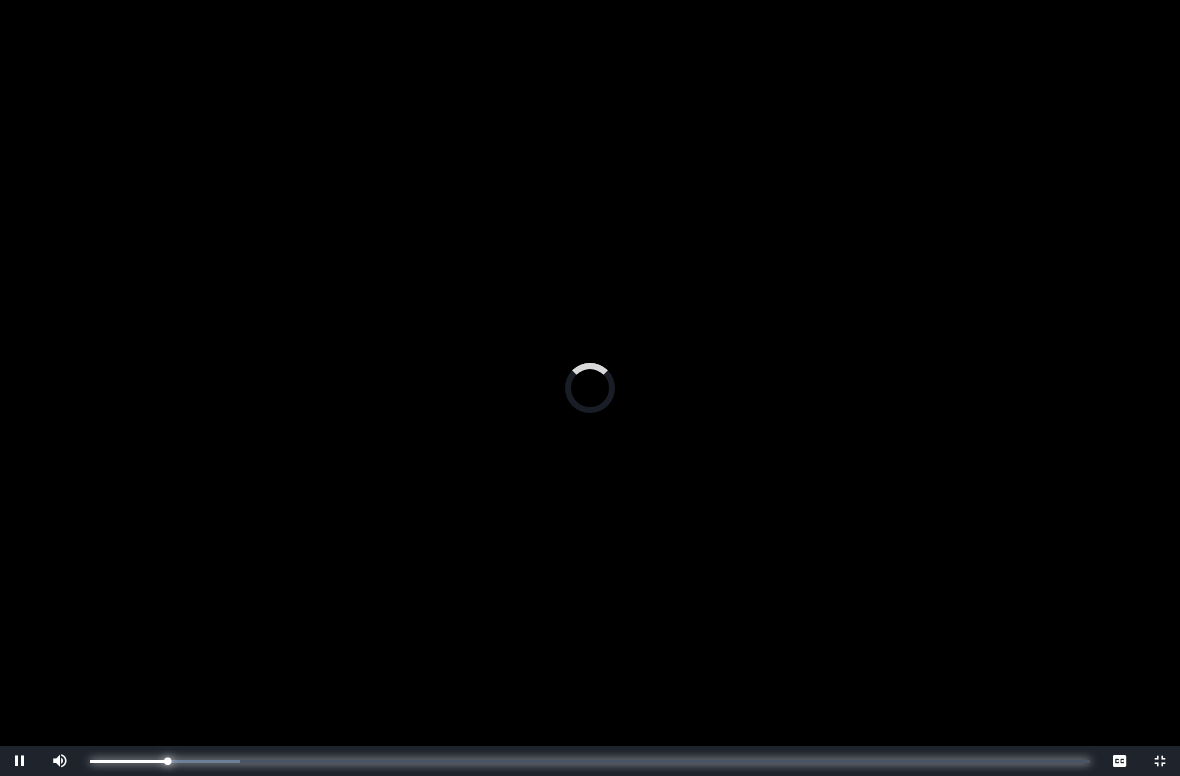 click on "0:04:52 Progress : 0%" at bounding box center (128, 761) 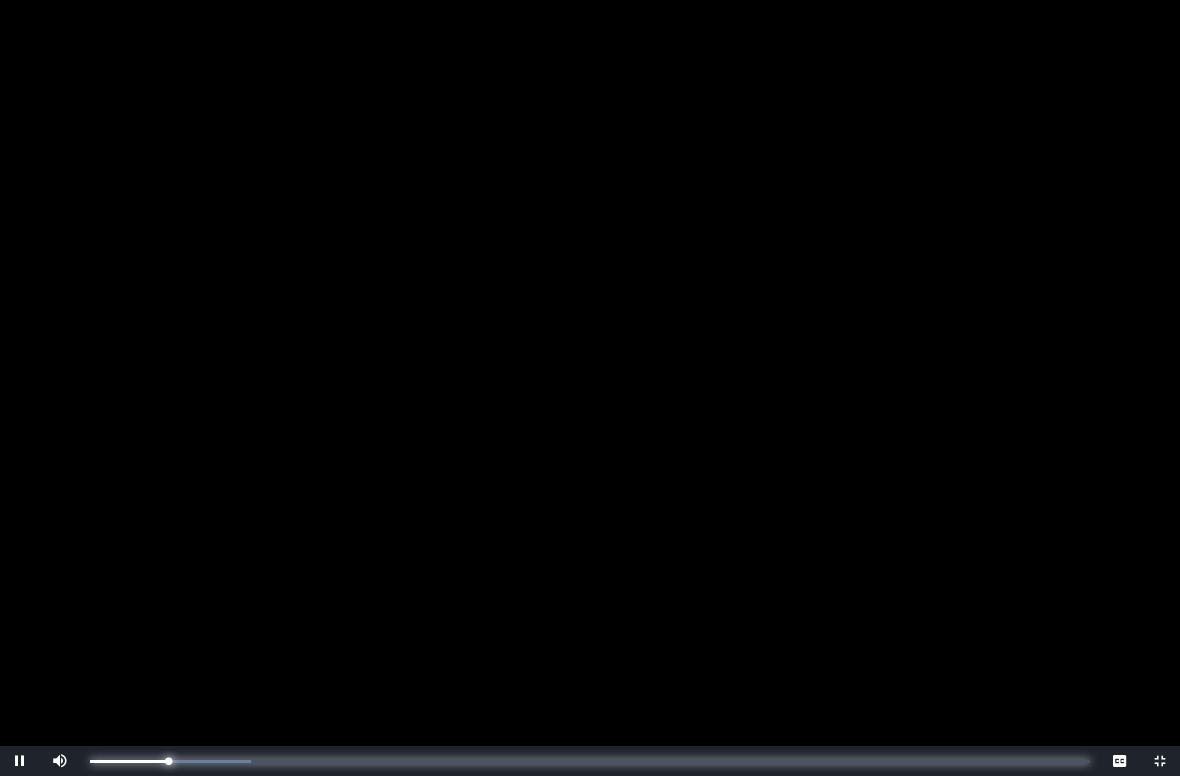 click on "0:04:59 Progress : 0%" at bounding box center [129, 761] 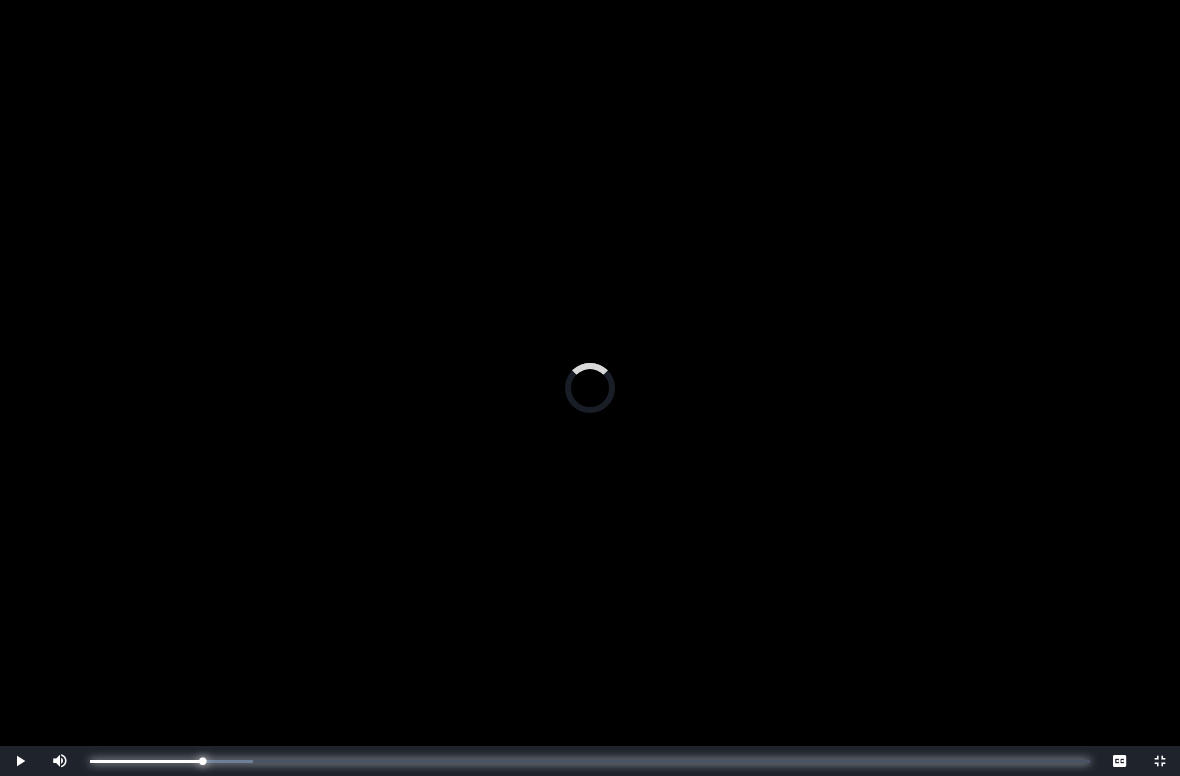 click on "0:07:05 Progress : 0%" at bounding box center (146, 761) 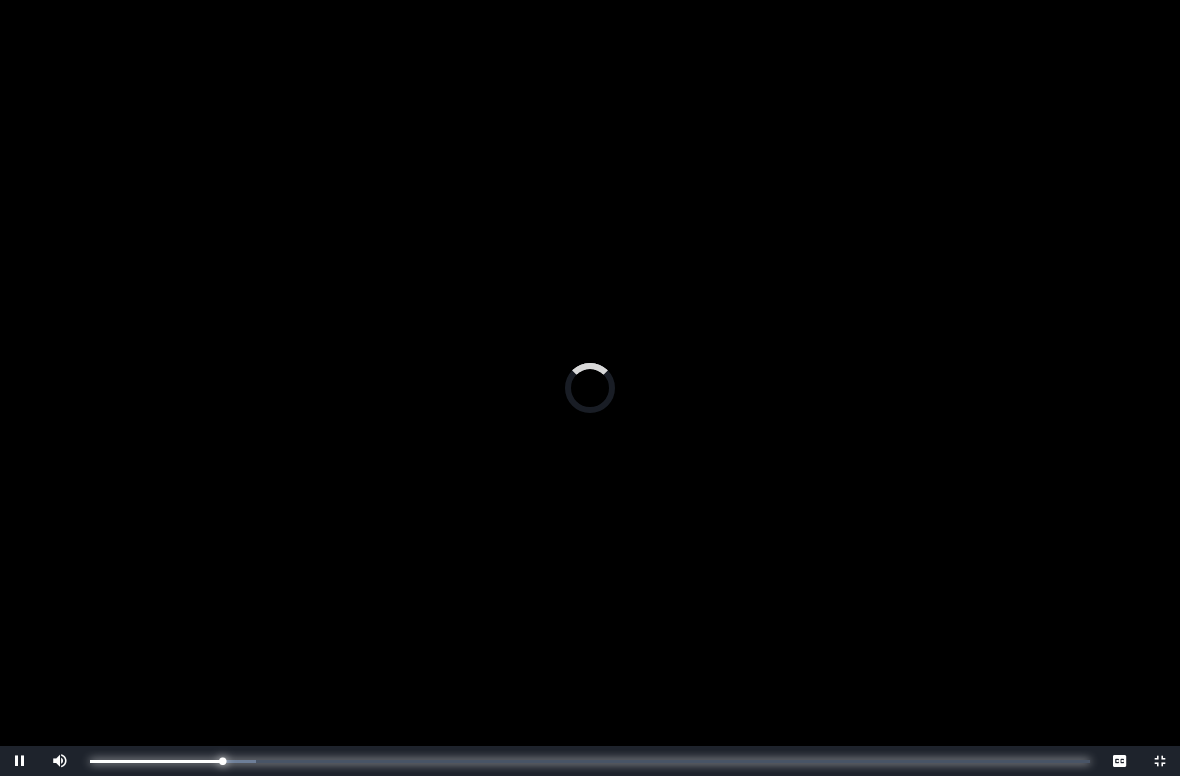 click on "0:08:21 Progress : 0%" at bounding box center (156, 761) 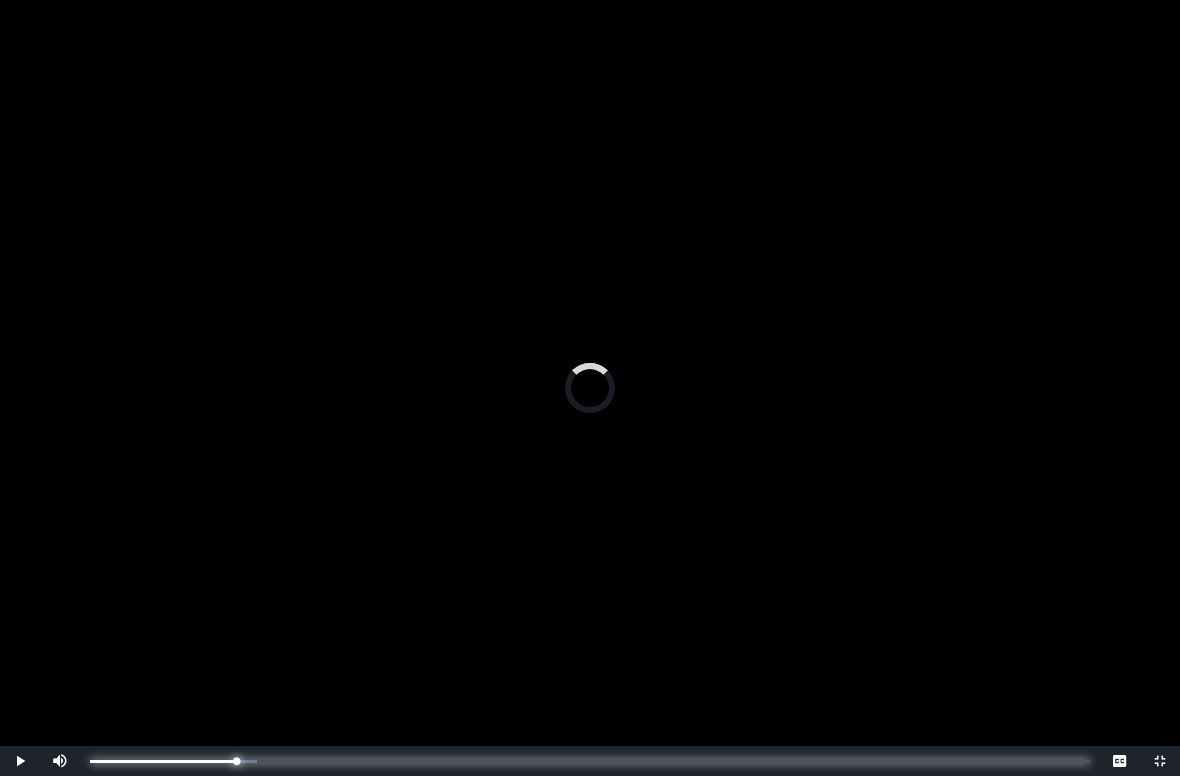 click on "0:09:14 Progress : 0%" at bounding box center [163, 761] 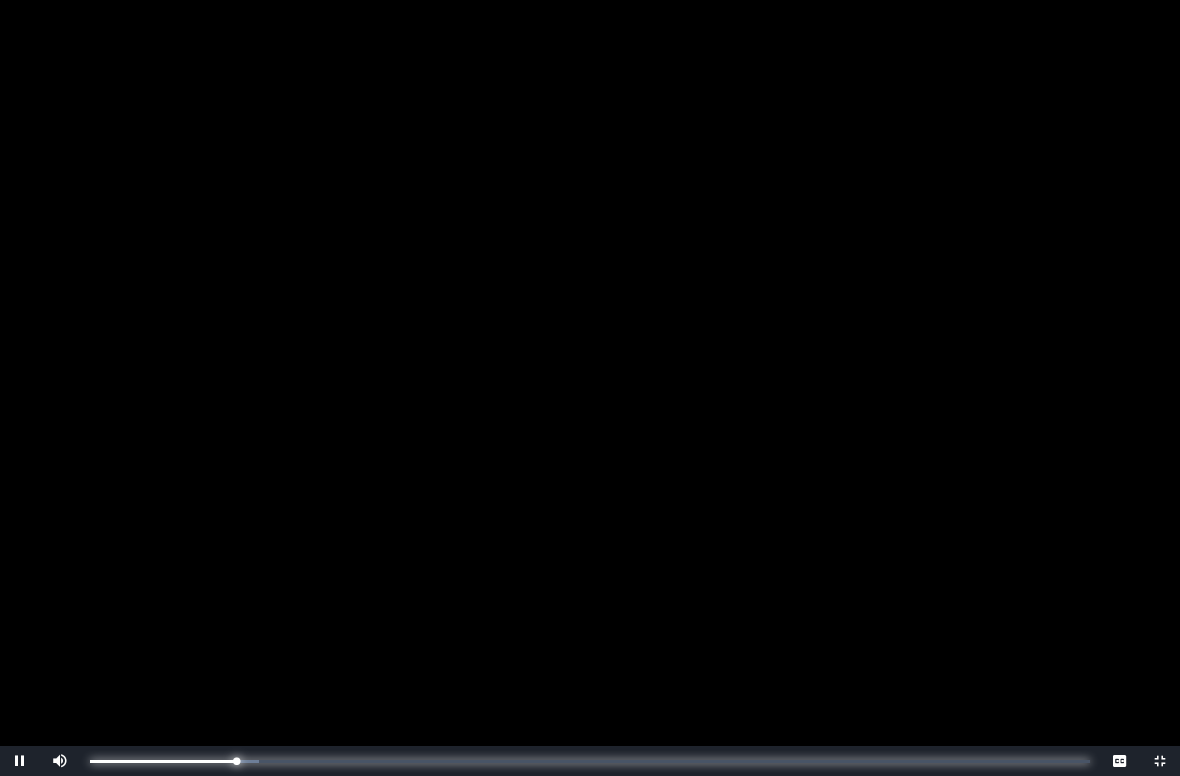 click on "0:09:16 Progress : 0%" at bounding box center [163, 761] 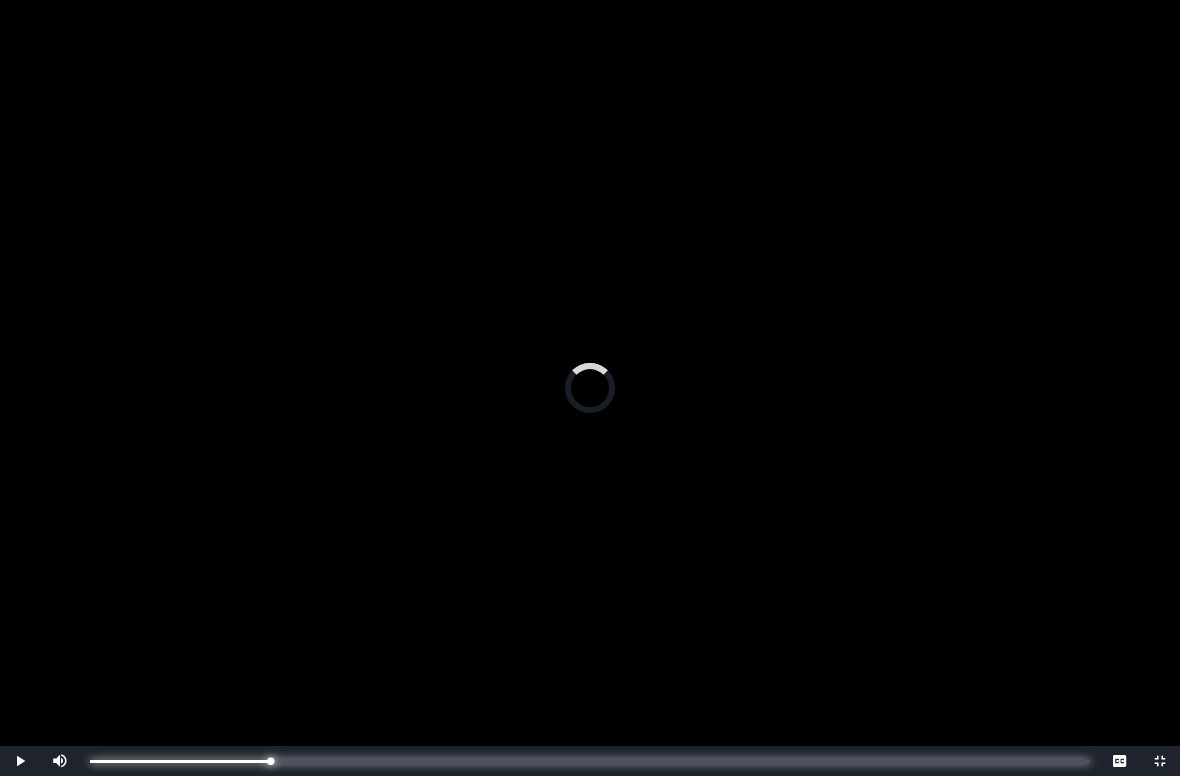 click on "0:11:24 Progress : 0%" at bounding box center [180, 761] 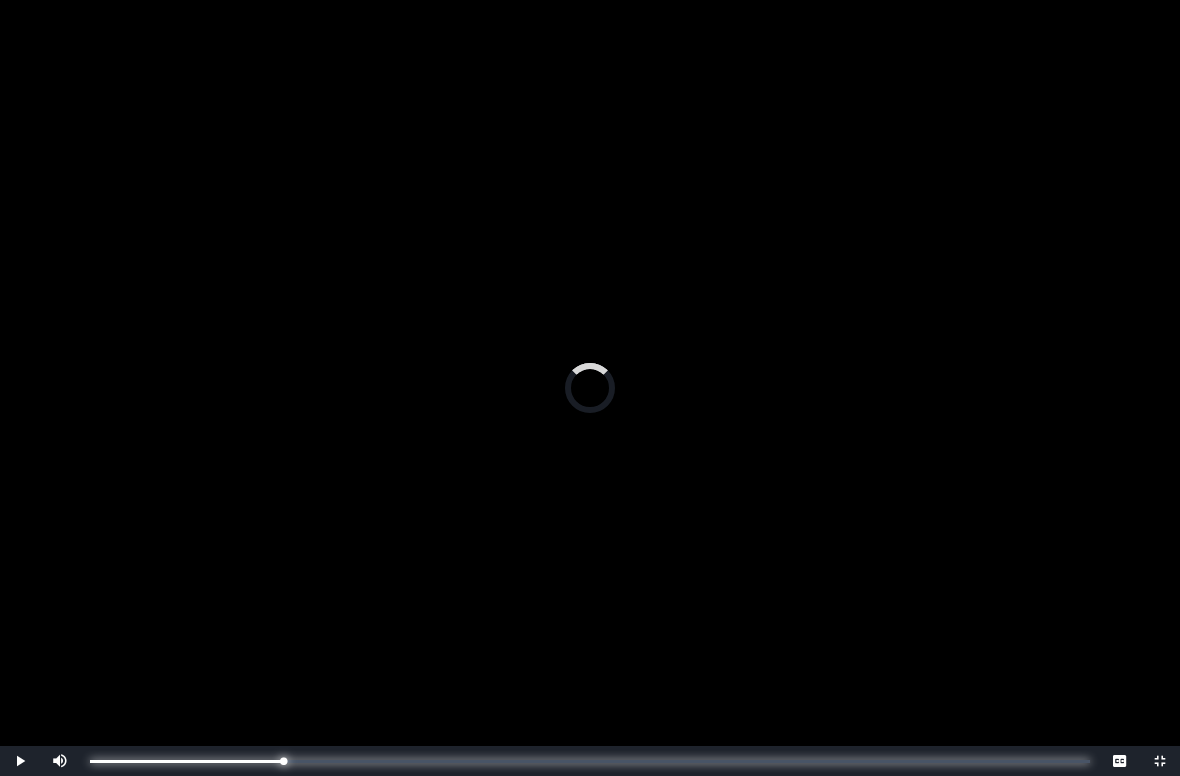 click on "0:12:13 Progress : 0%" at bounding box center [186, 761] 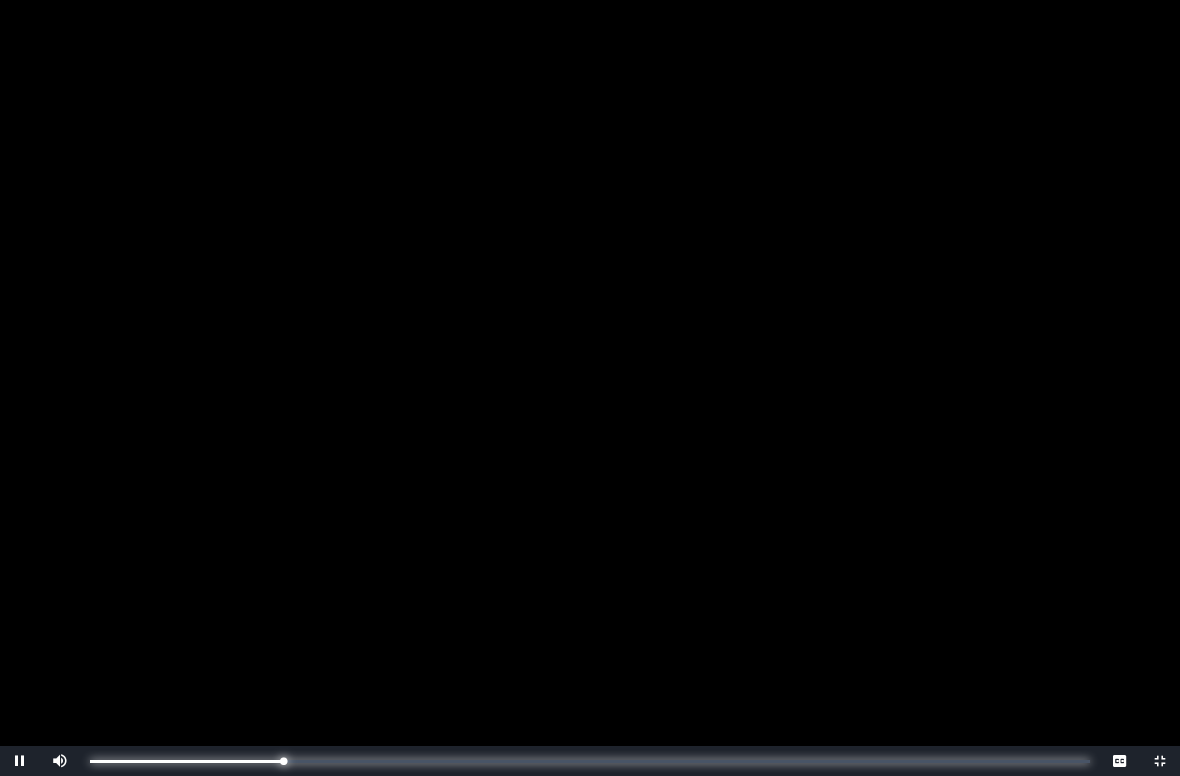 click on "0:12:13 Progress : 0%" at bounding box center [186, 761] 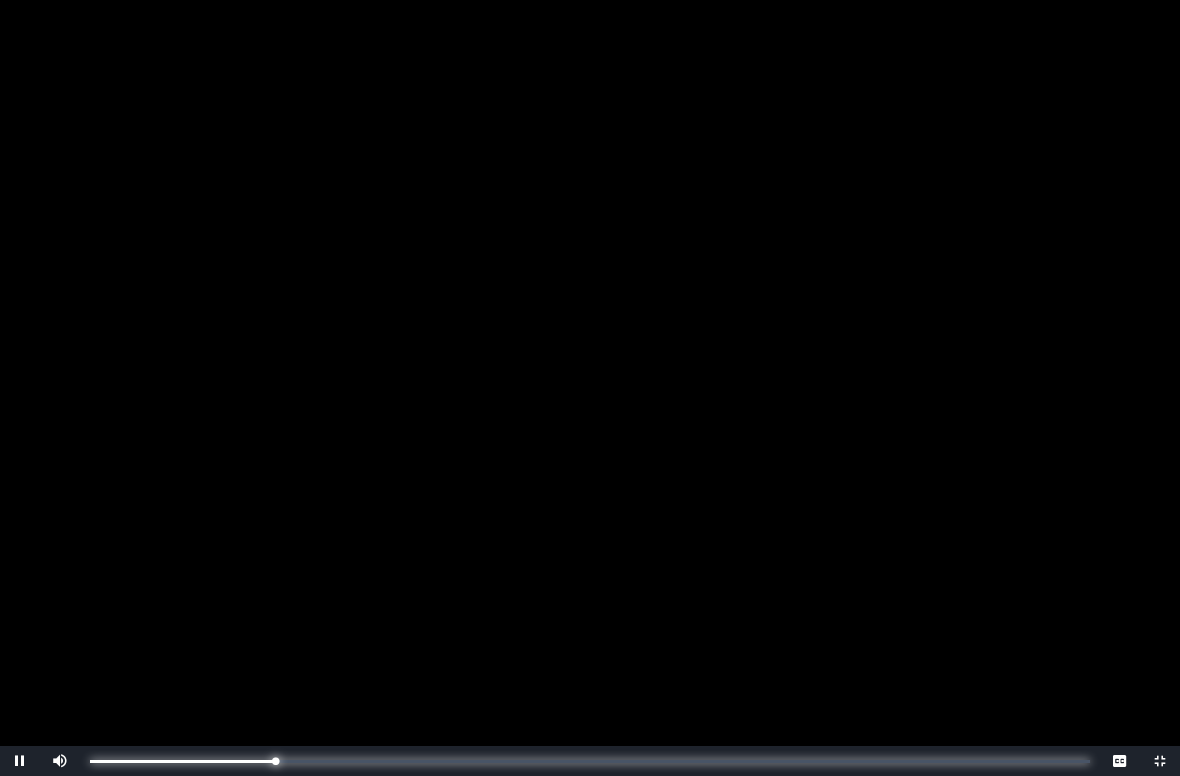 click on "0:11:43 Progress : 0%" at bounding box center [182, 761] 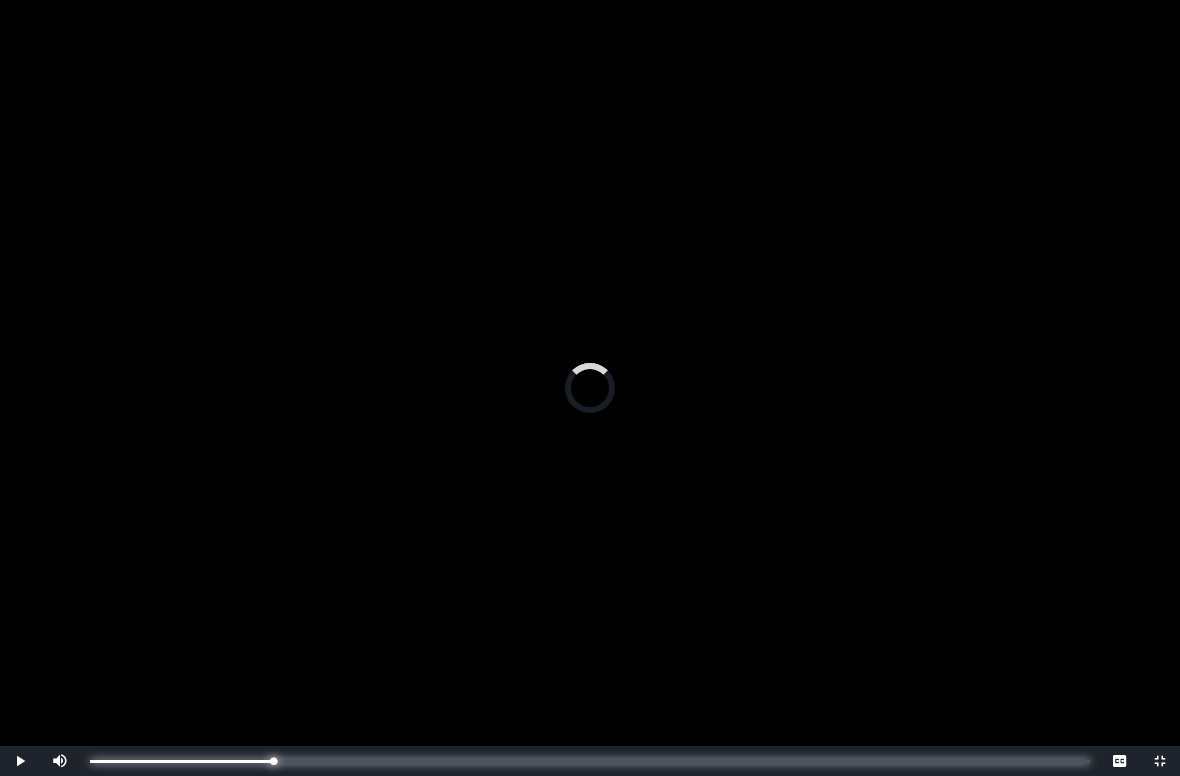 click on "0:11:20 Progress : 0%" at bounding box center [181, 761] 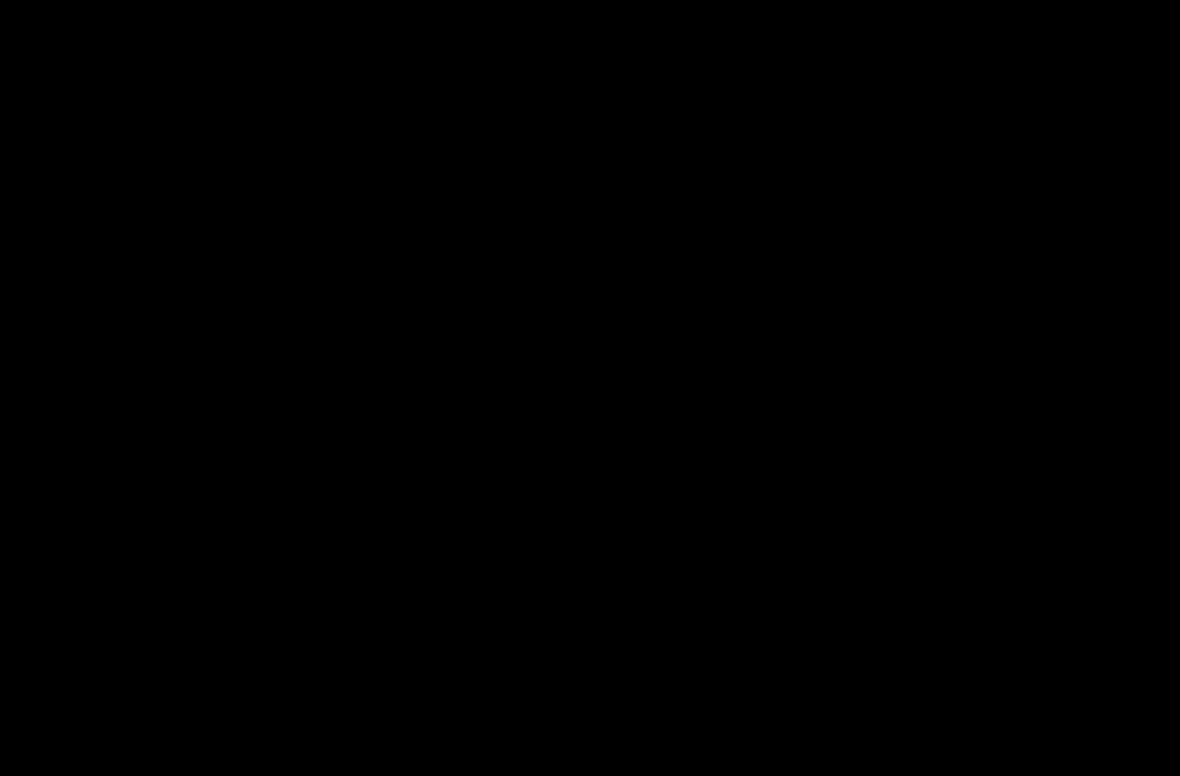 click on "0:11:21 Progress : 0%" at bounding box center [179, 761] 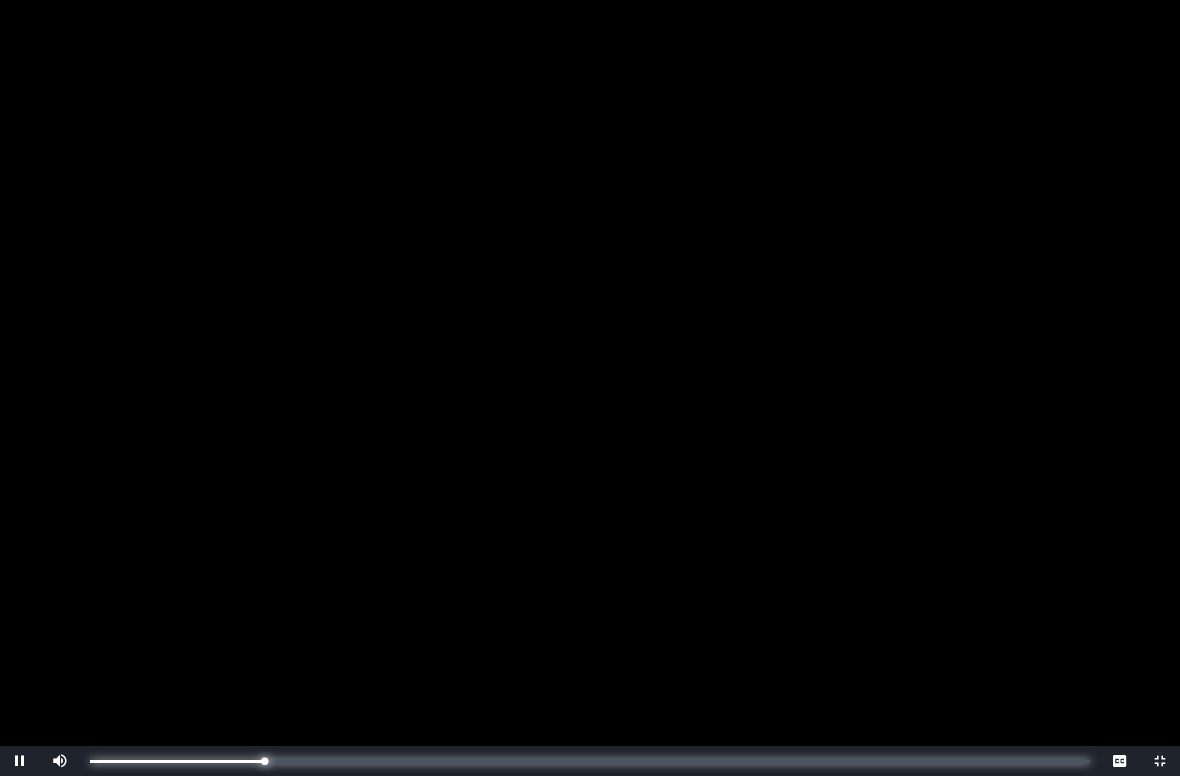 click on "0:11:01 Progress : 0%" at bounding box center [177, 761] 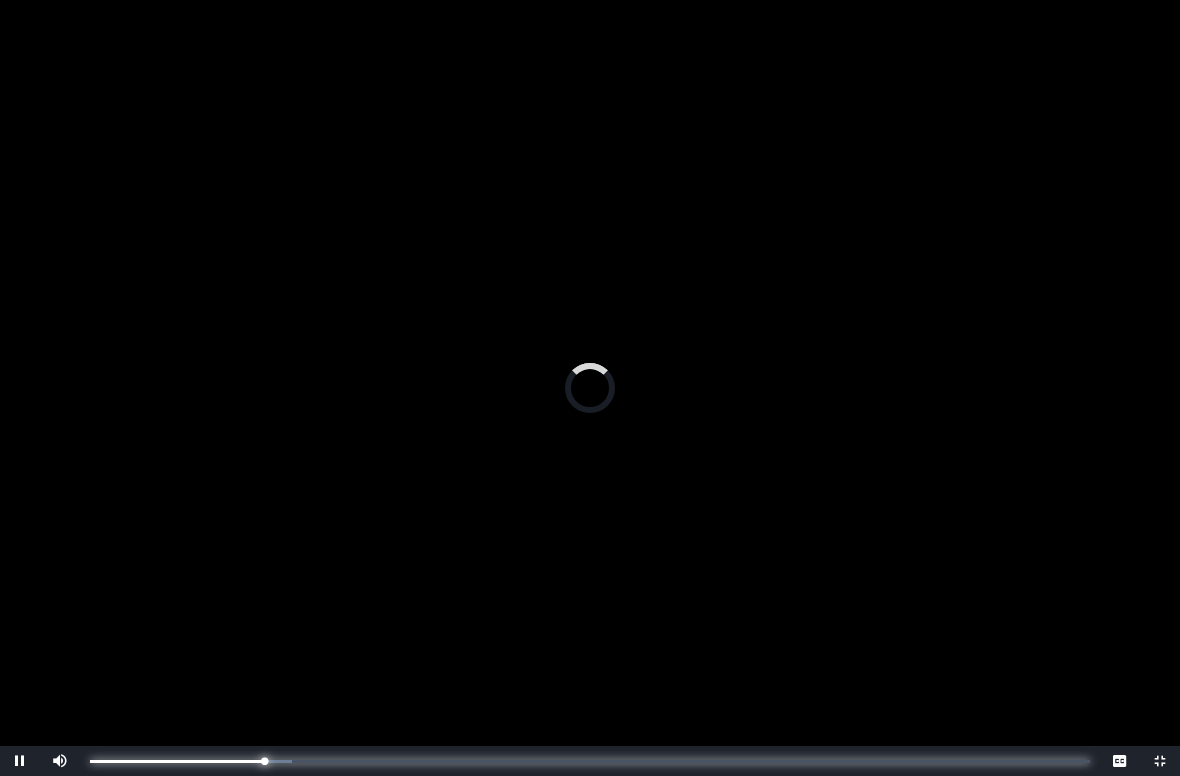 click on "0:11:01 Progress : 0%" at bounding box center [177, 761] 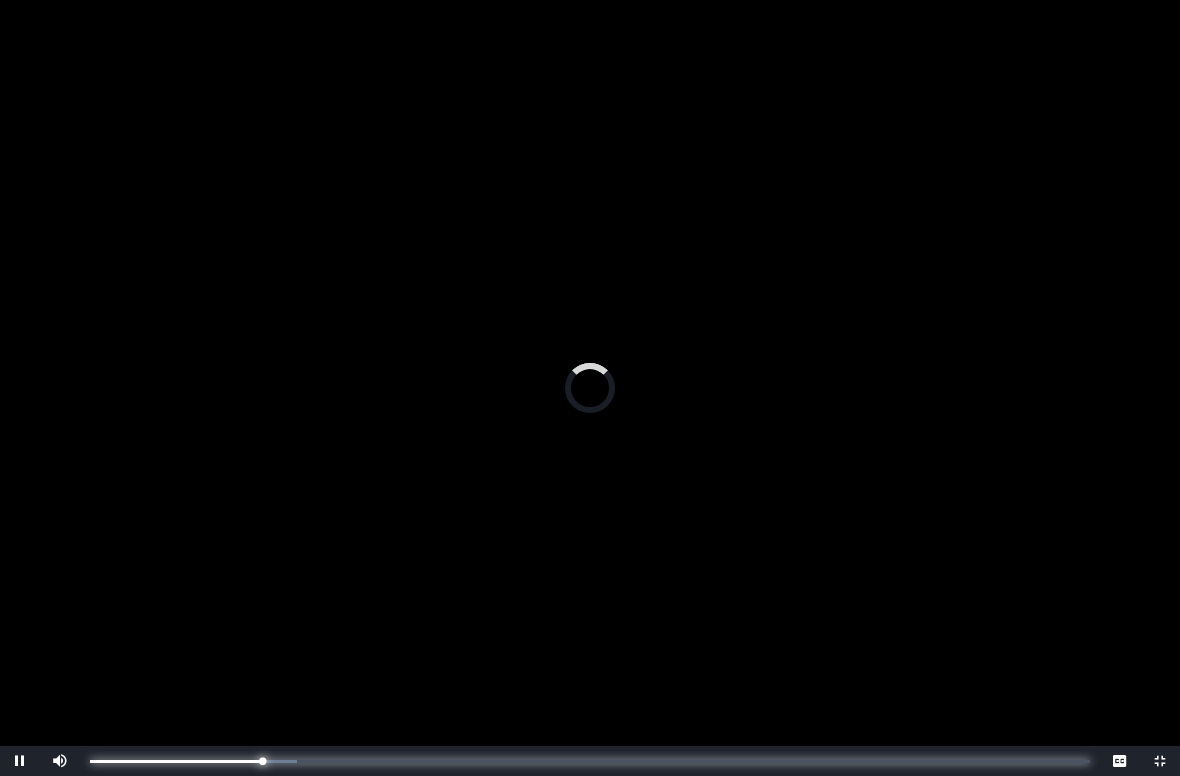 click on "0:10:53 Progress : 0%" at bounding box center (176, 761) 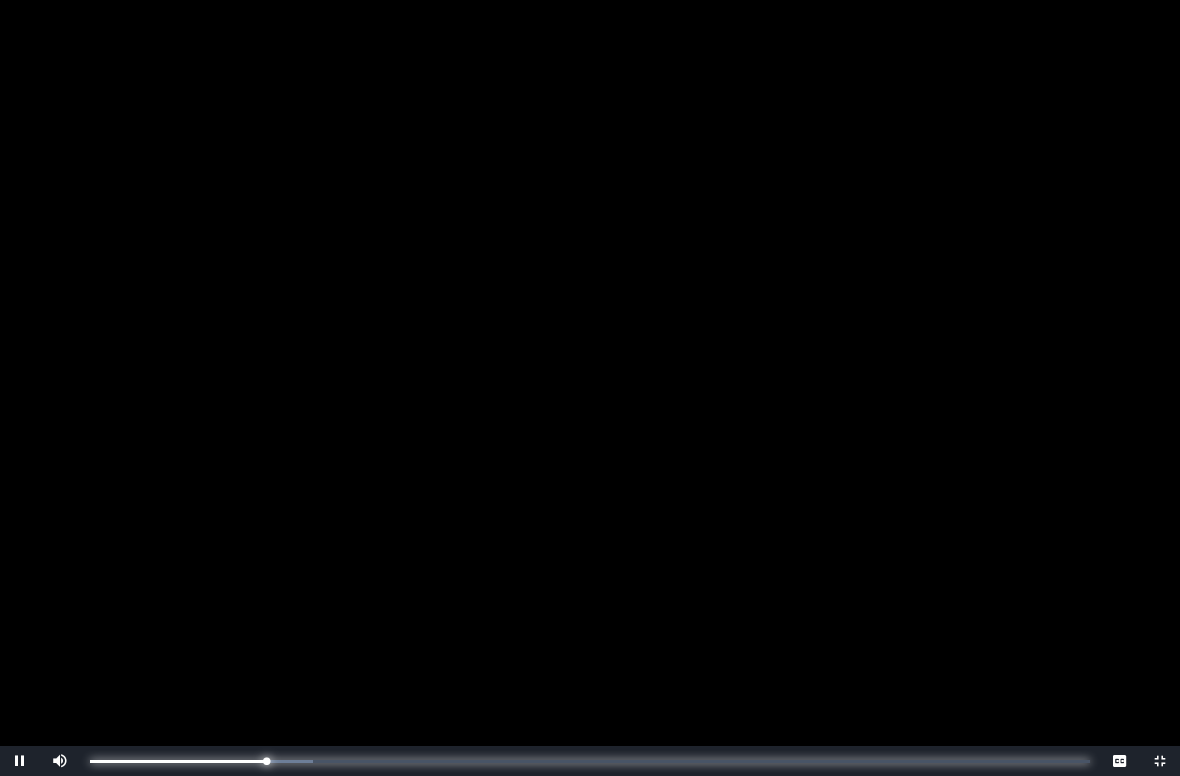 click on "0:11:11 Progress : 0%" at bounding box center (178, 761) 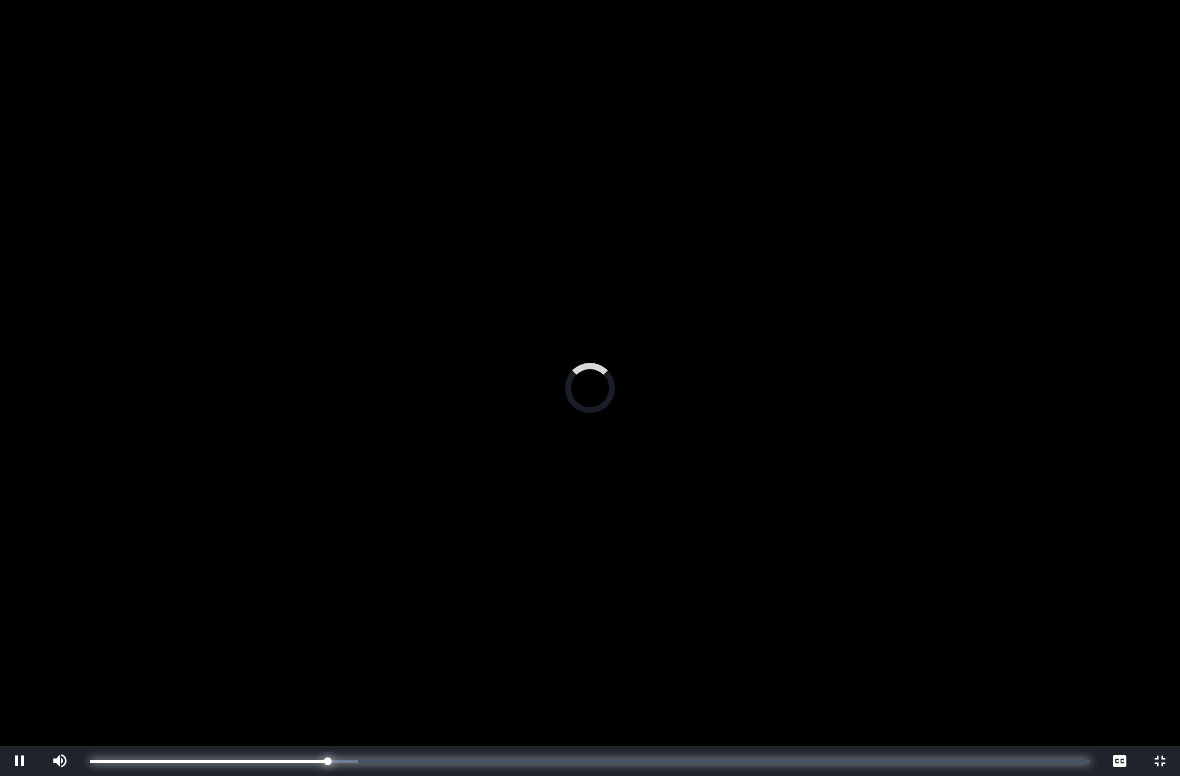 click on "0:15:00 Progress : 0%" at bounding box center (208, 761) 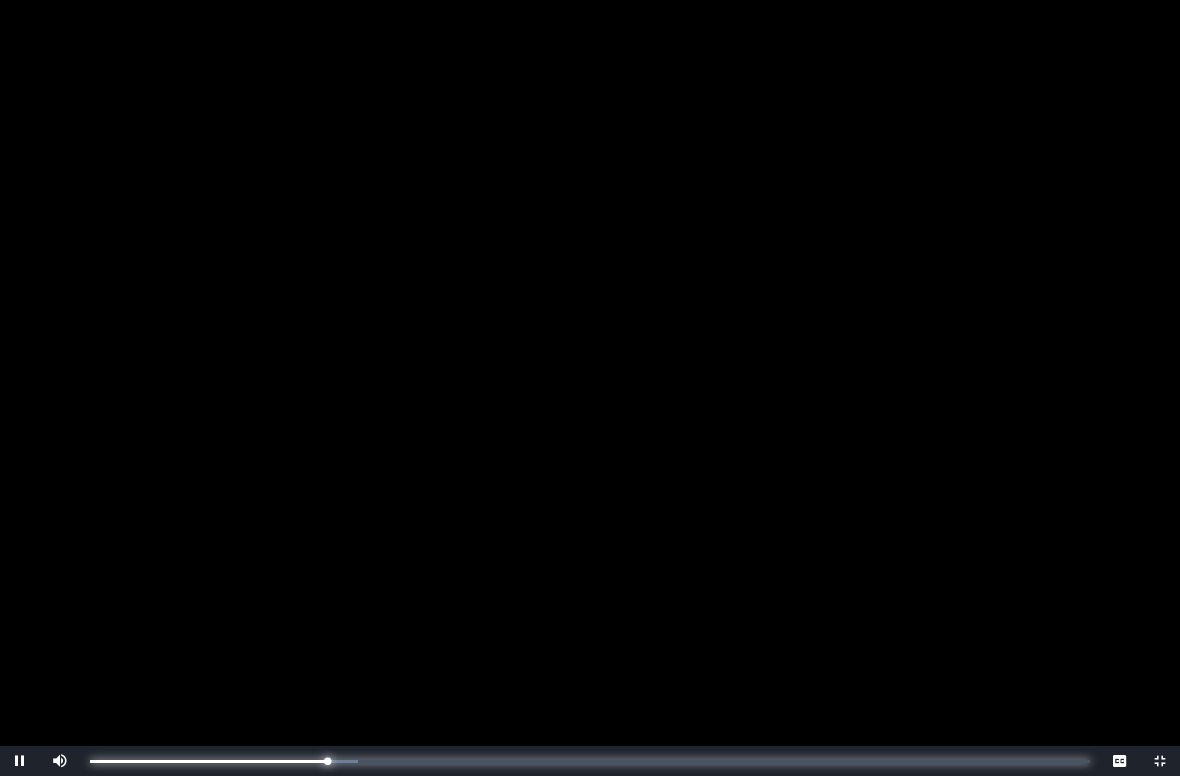click on "0:15:02 Progress : 0%" at bounding box center (209, 761) 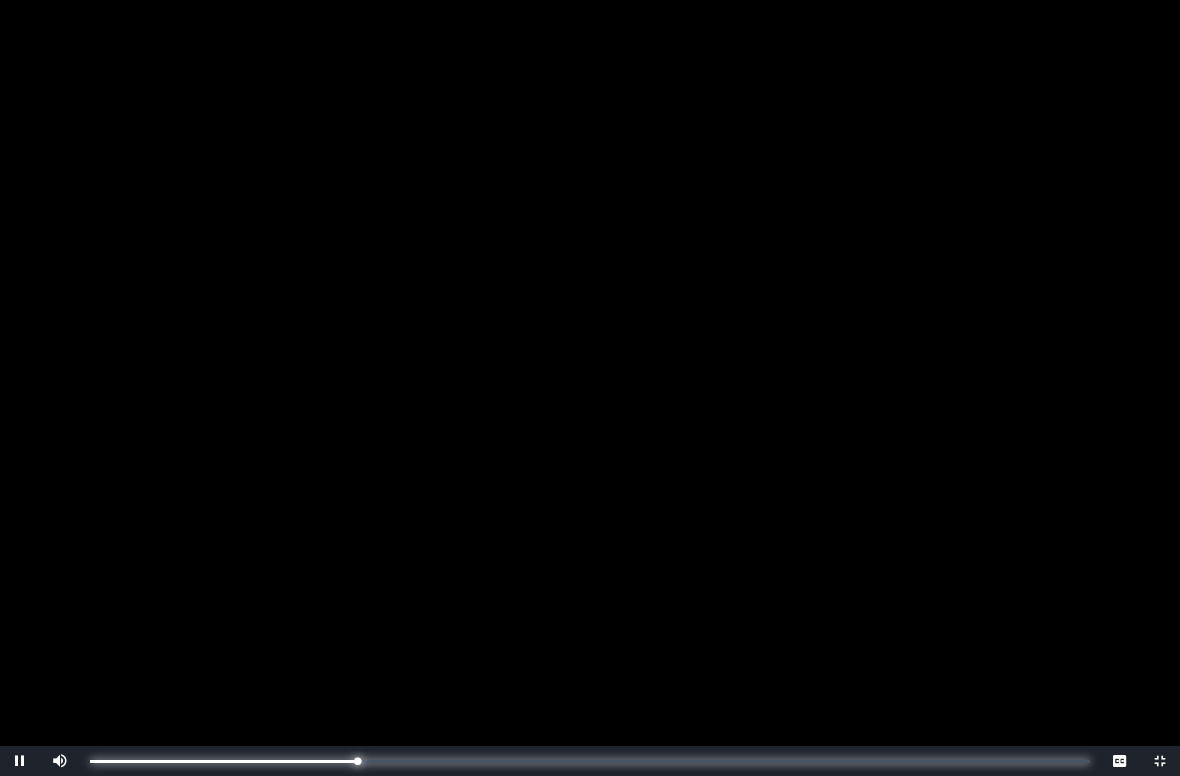 click on "0:16:55 Progress : 0%" at bounding box center (223, 761) 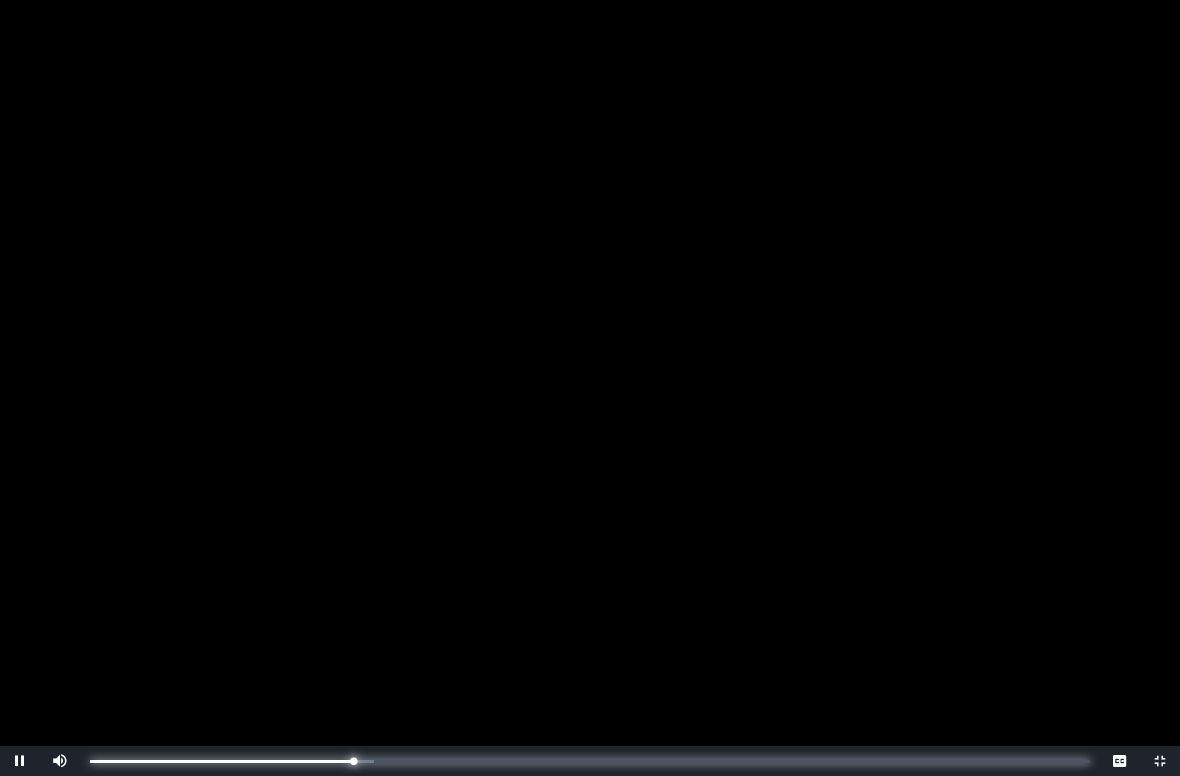 click on "0:16:42 Progress : 0%" at bounding box center [222, 761] 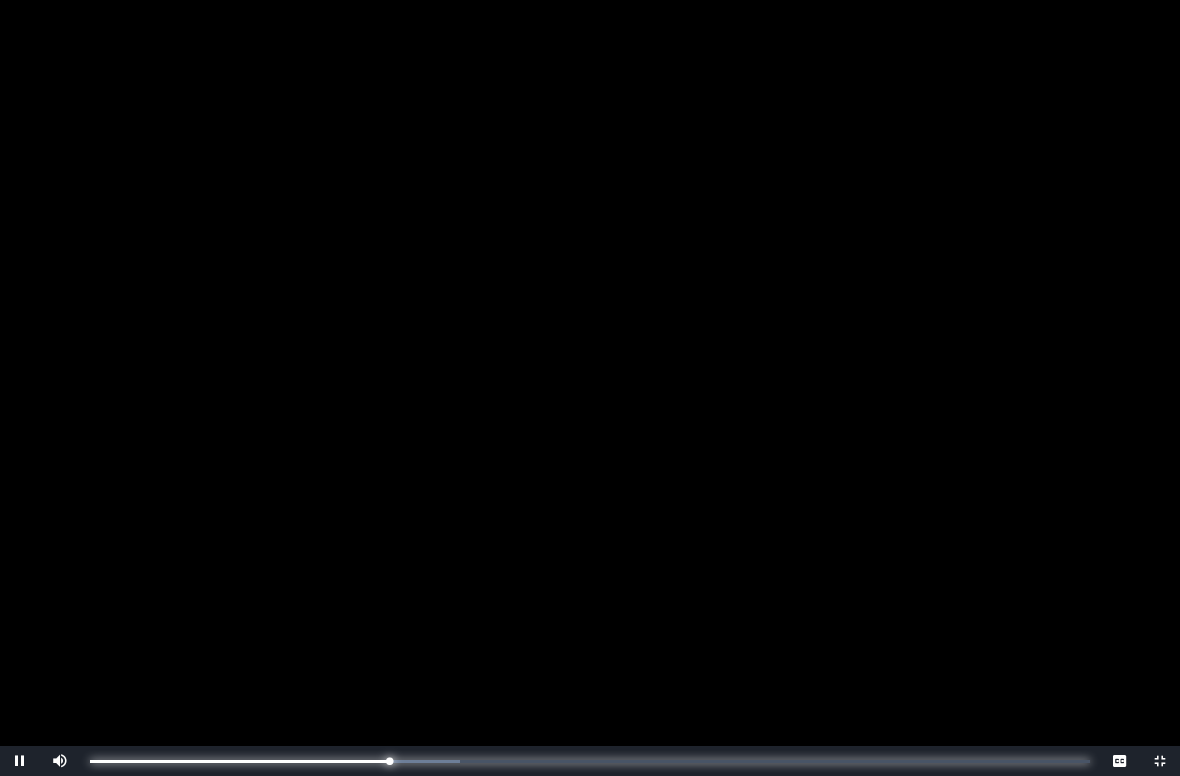 click on "0:18:57 Progress : 0%" at bounding box center (239, 761) 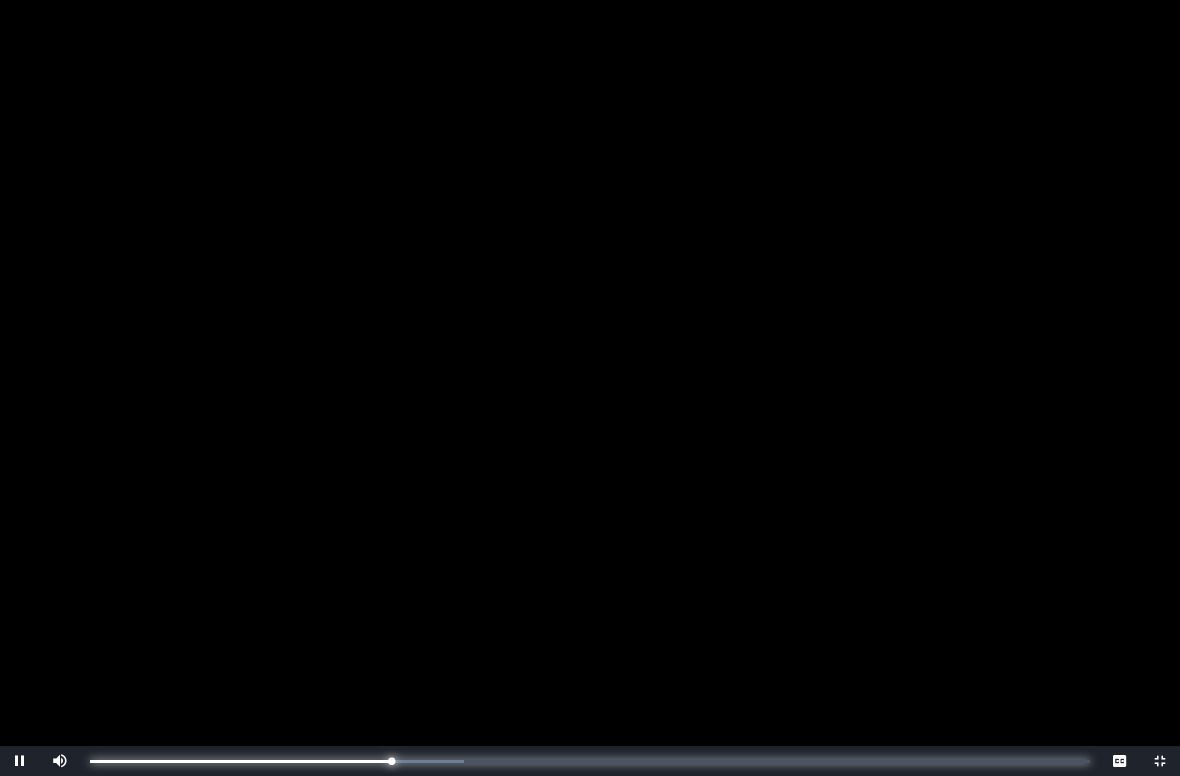 click on "0:19:06 Progress : 0%" at bounding box center [241, 761] 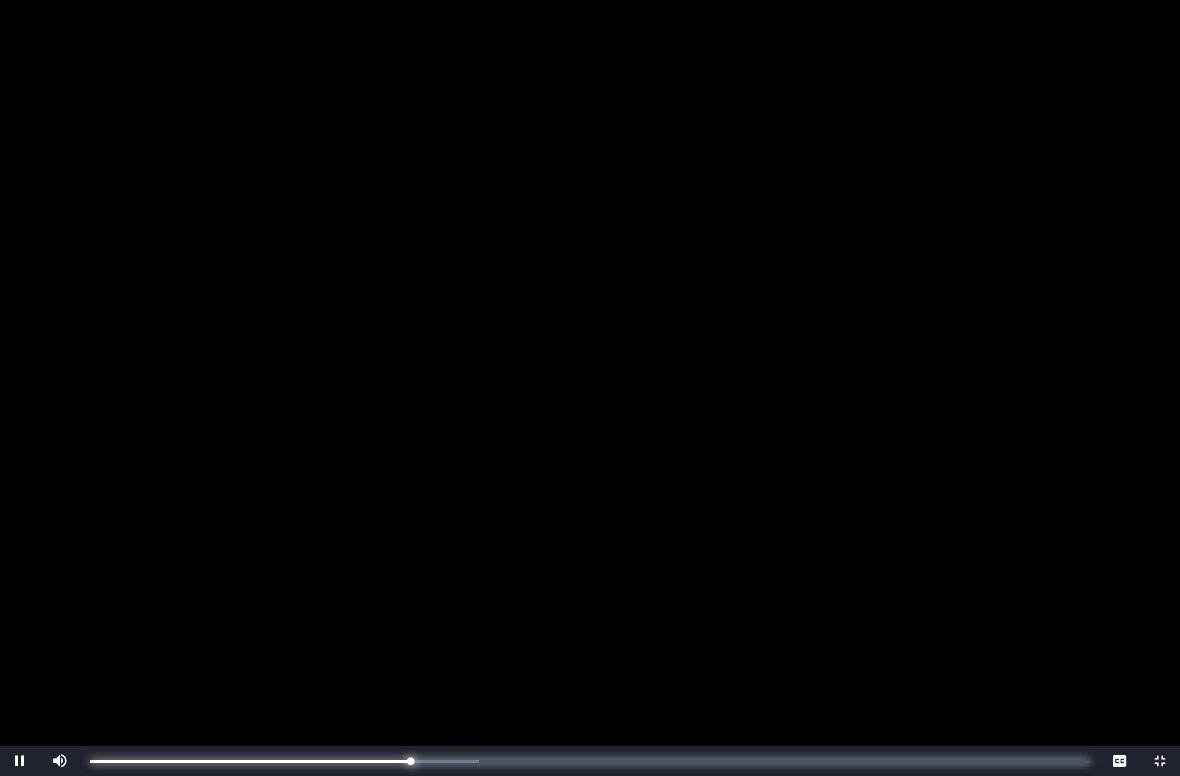 click on "0:20:17 Progress : 0%" at bounding box center (250, 761) 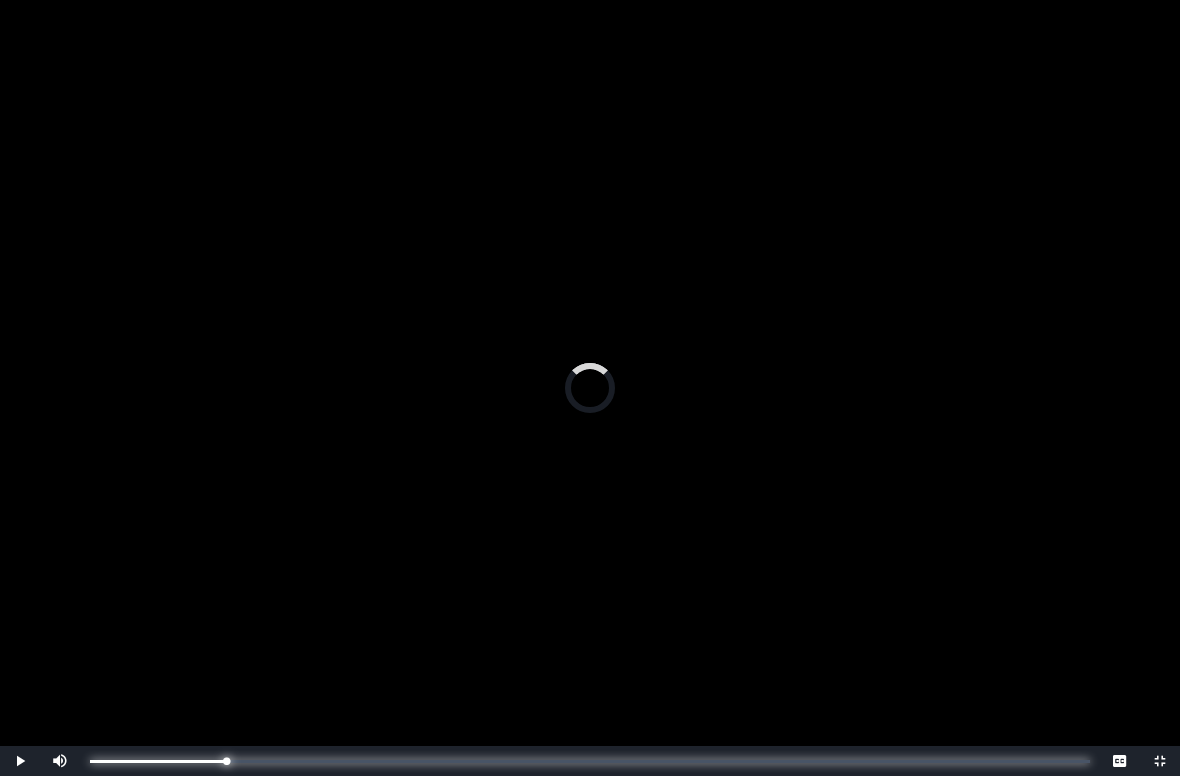 click on "0:08:36 Progress : 0%" at bounding box center (158, 761) 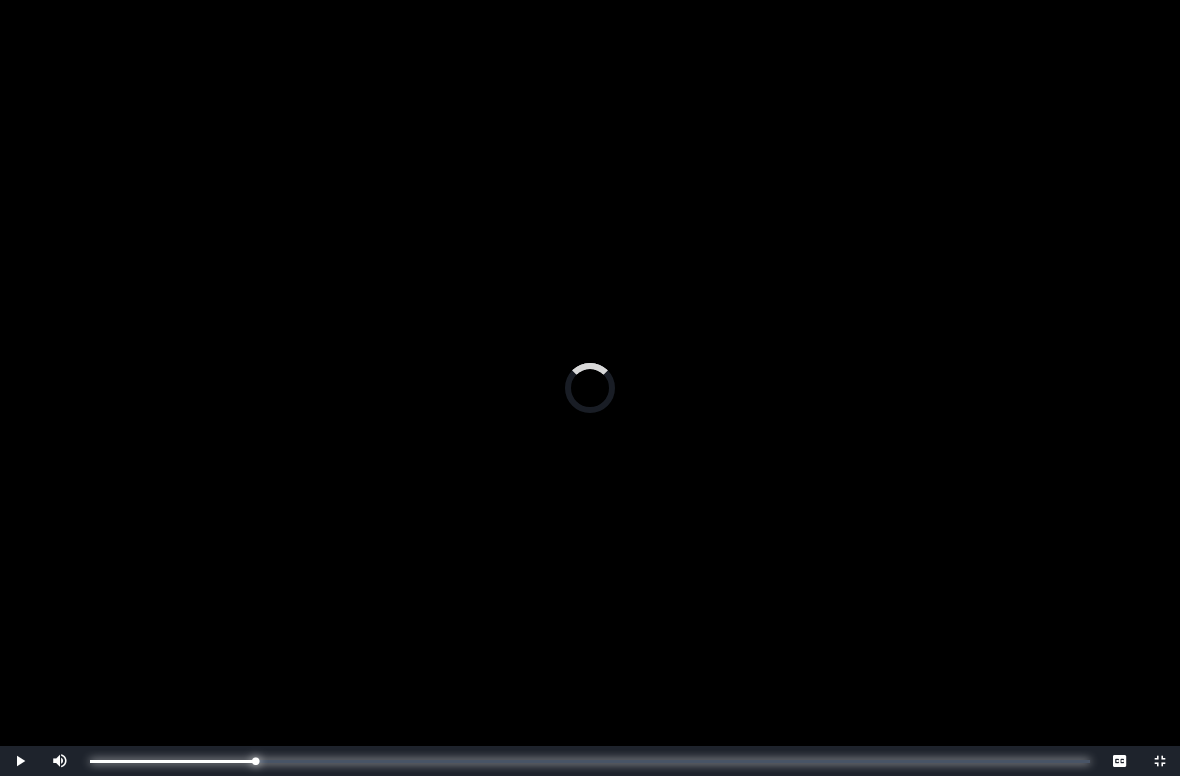 click on "0:10:27 Progress : 0%" at bounding box center (172, 761) 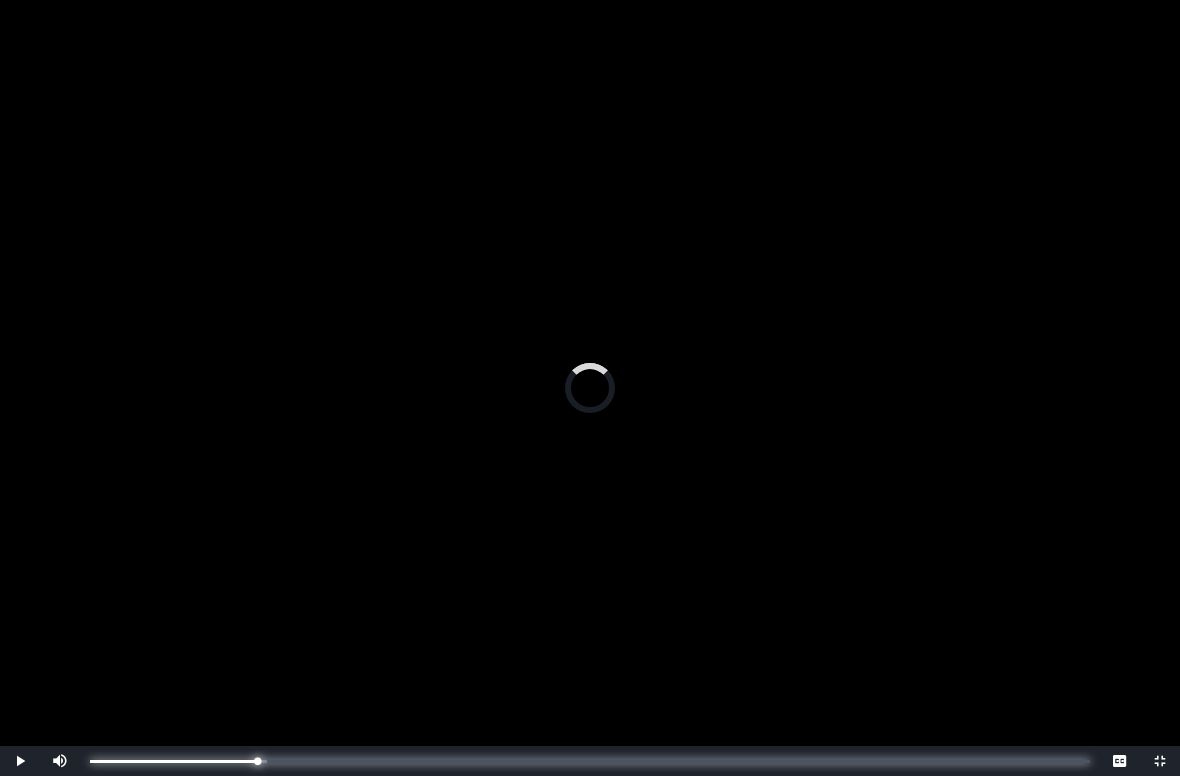 click on "0:10:36 Progress : 0%" at bounding box center [174, 761] 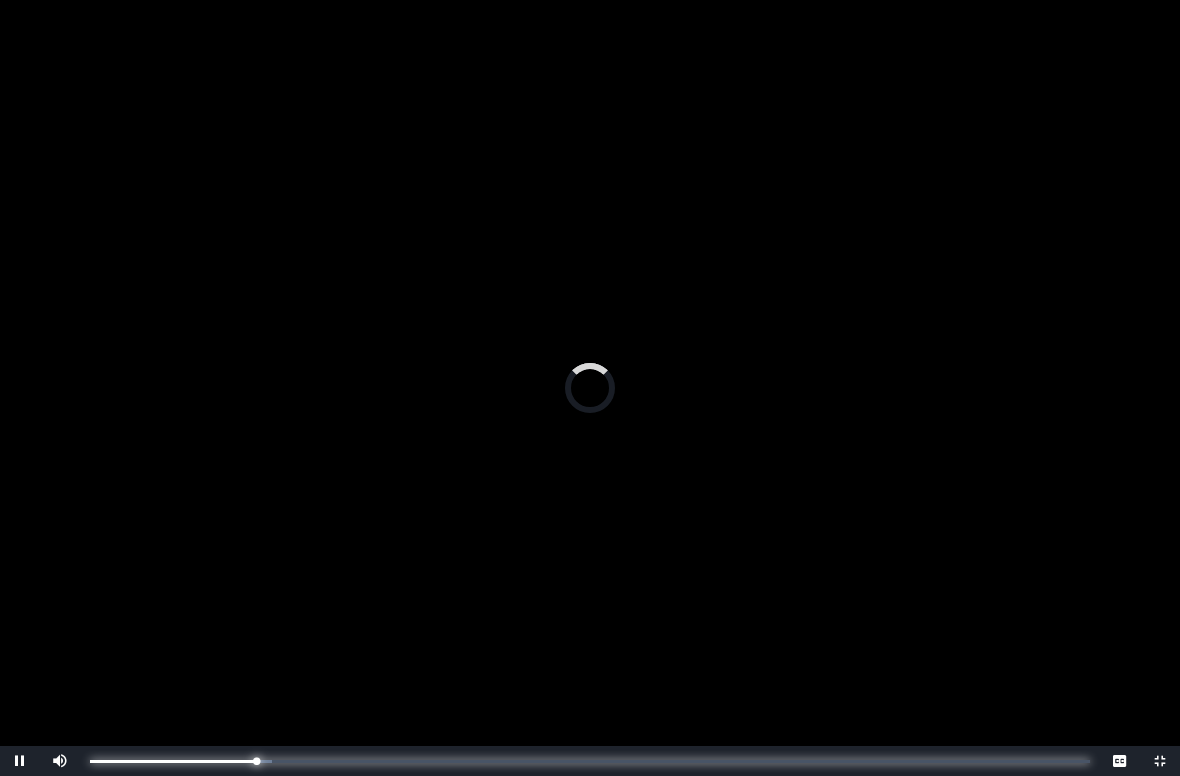 click on "0:10:31 Progress : 0%" at bounding box center [173, 761] 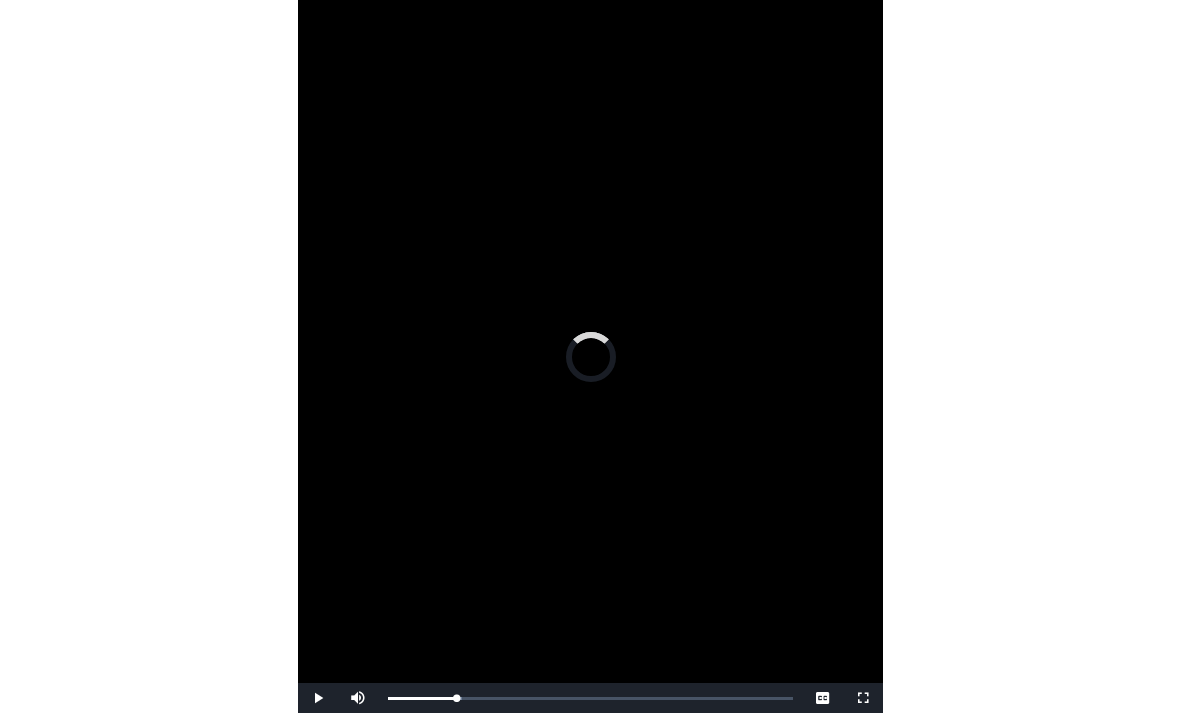 scroll, scrollTop: 20, scrollLeft: 0, axis: vertical 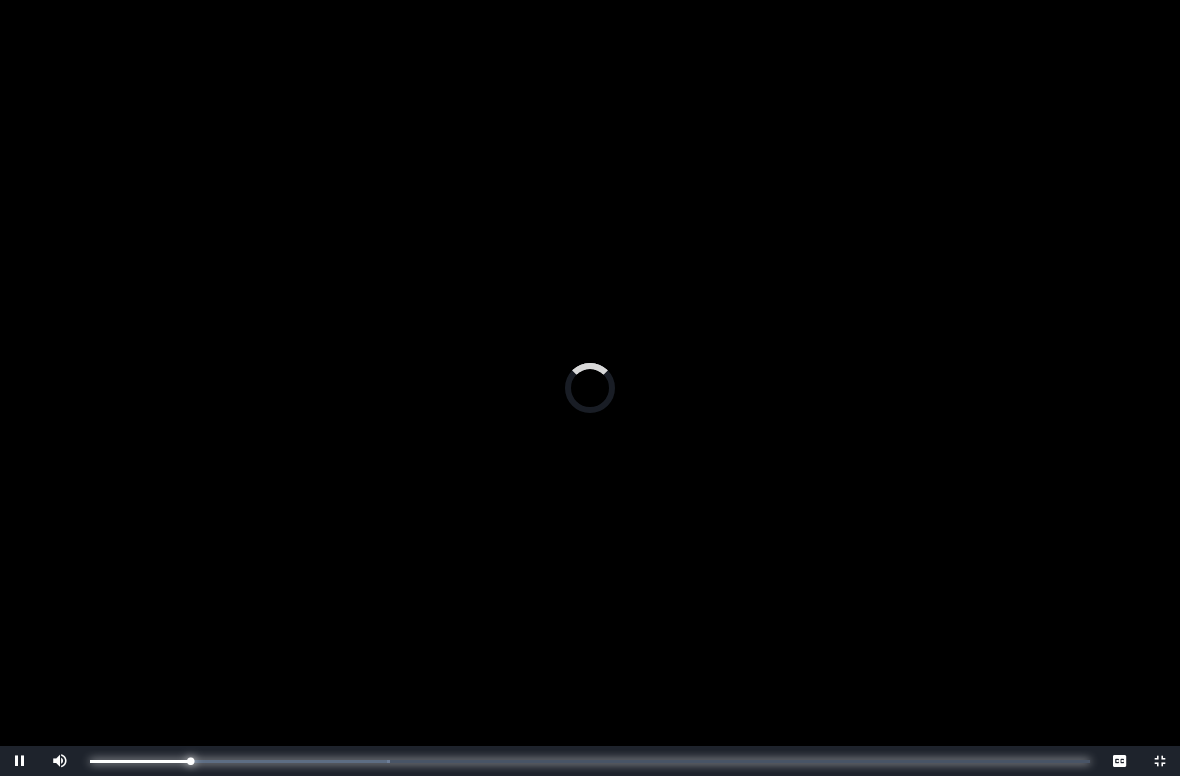 click on "0:06:20 Progress : 0%" at bounding box center (140, 761) 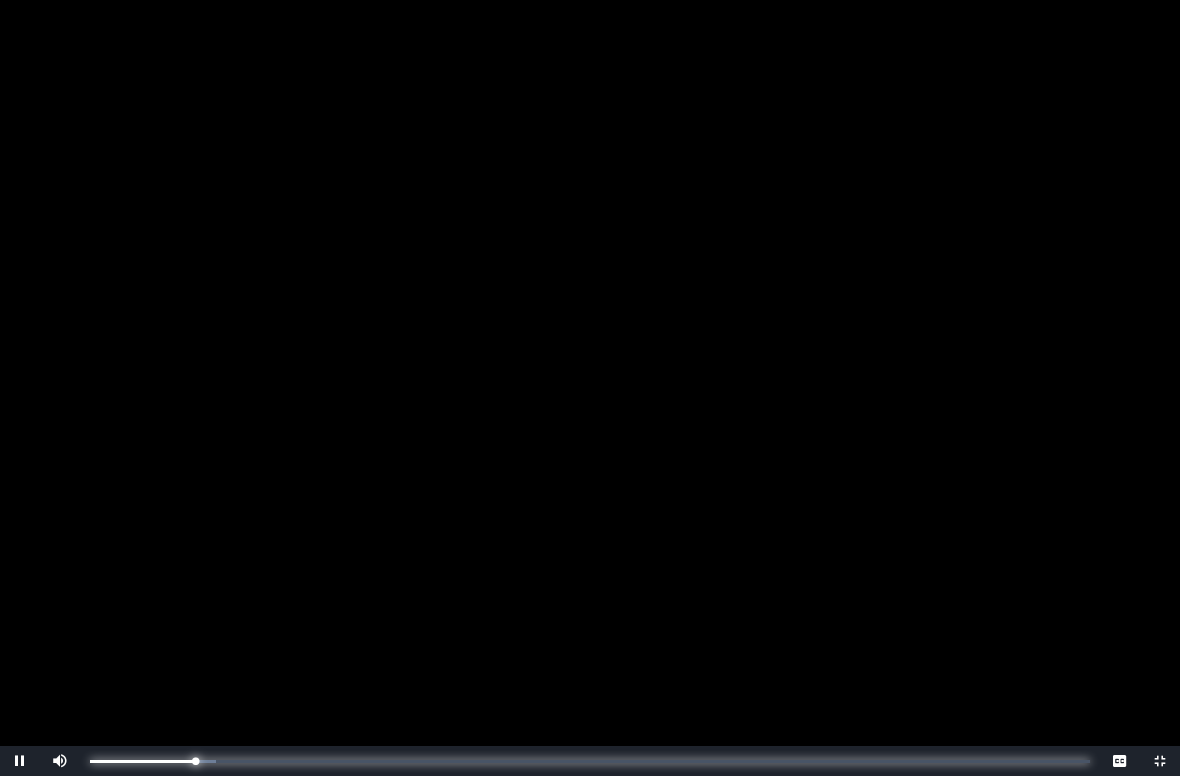 click on "0:06:40 Progress : 0%" at bounding box center (142, 761) 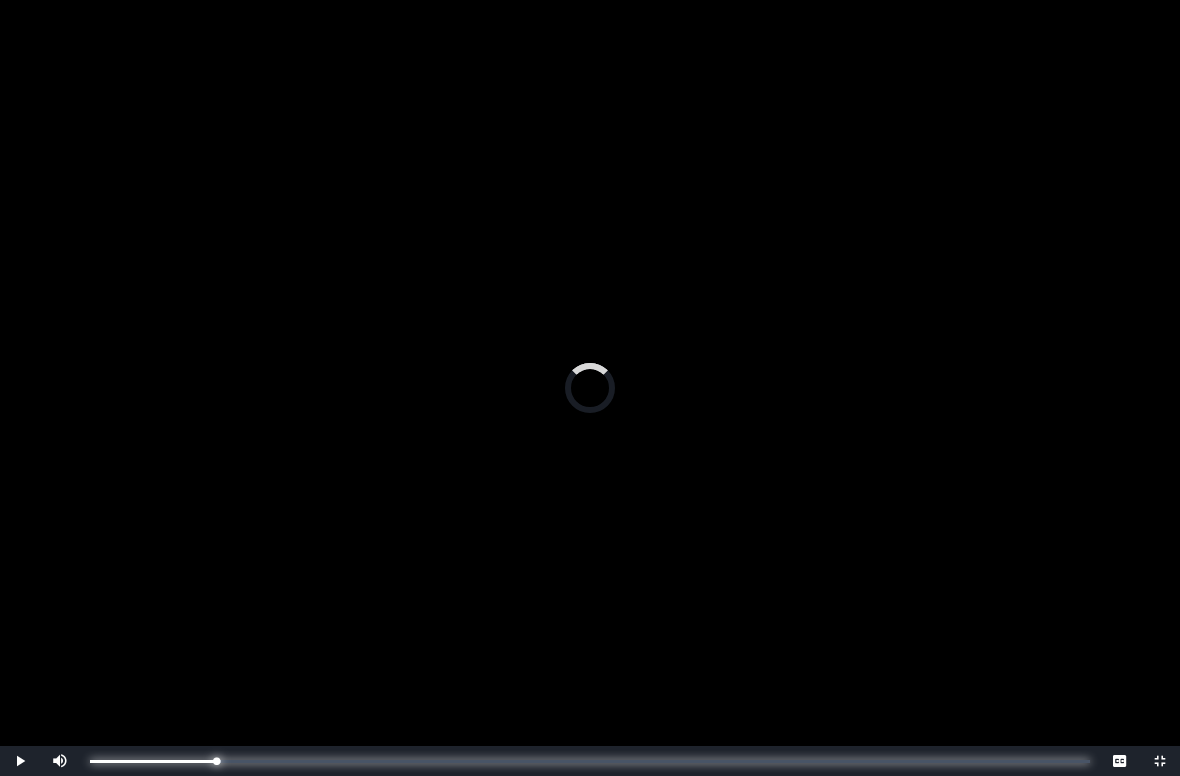 click on "0:06:54 Progress : 0%" at bounding box center (153, 761) 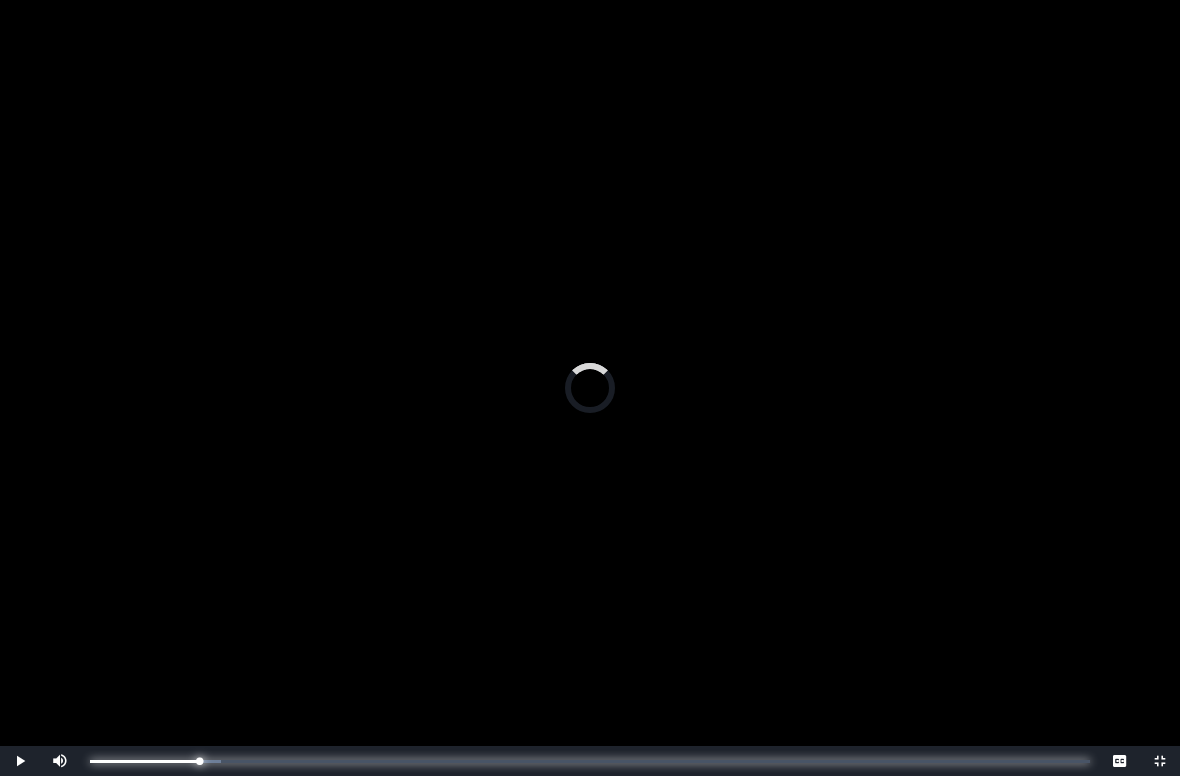 click on "0:06:54 Progress : 0%" at bounding box center (144, 761) 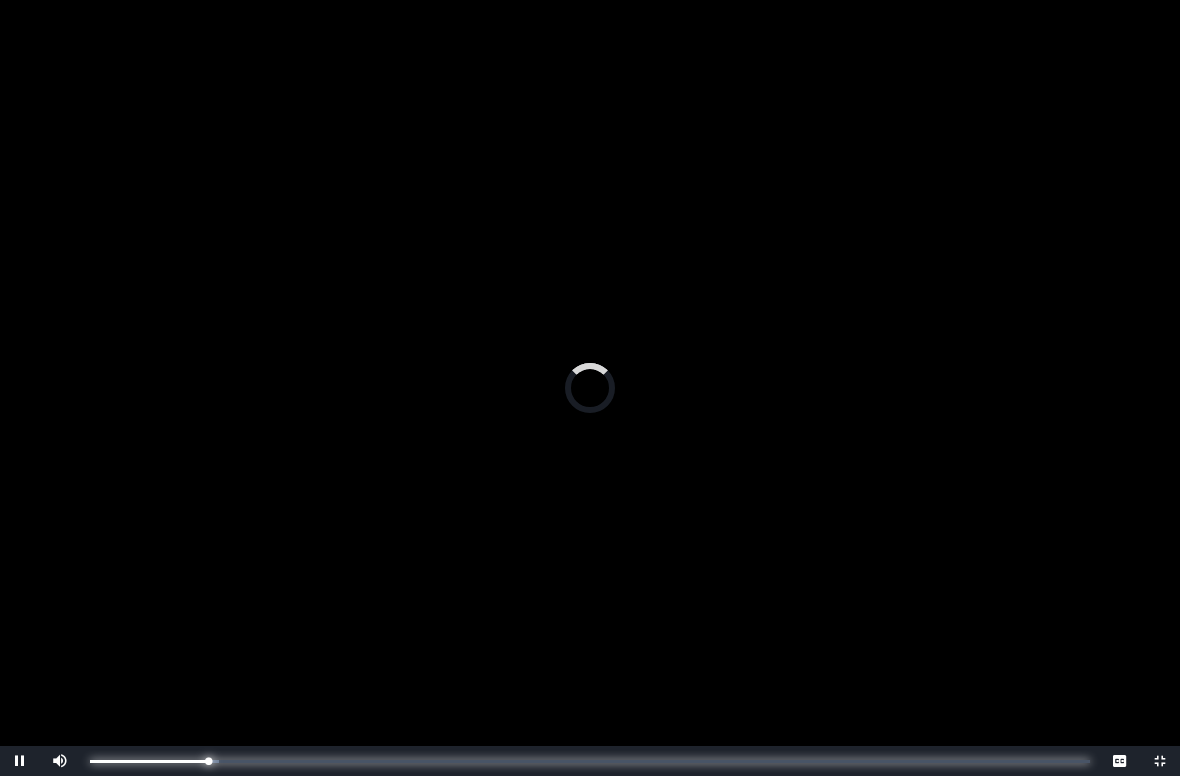 click on "0:07:28 Progress : 0%" at bounding box center (149, 761) 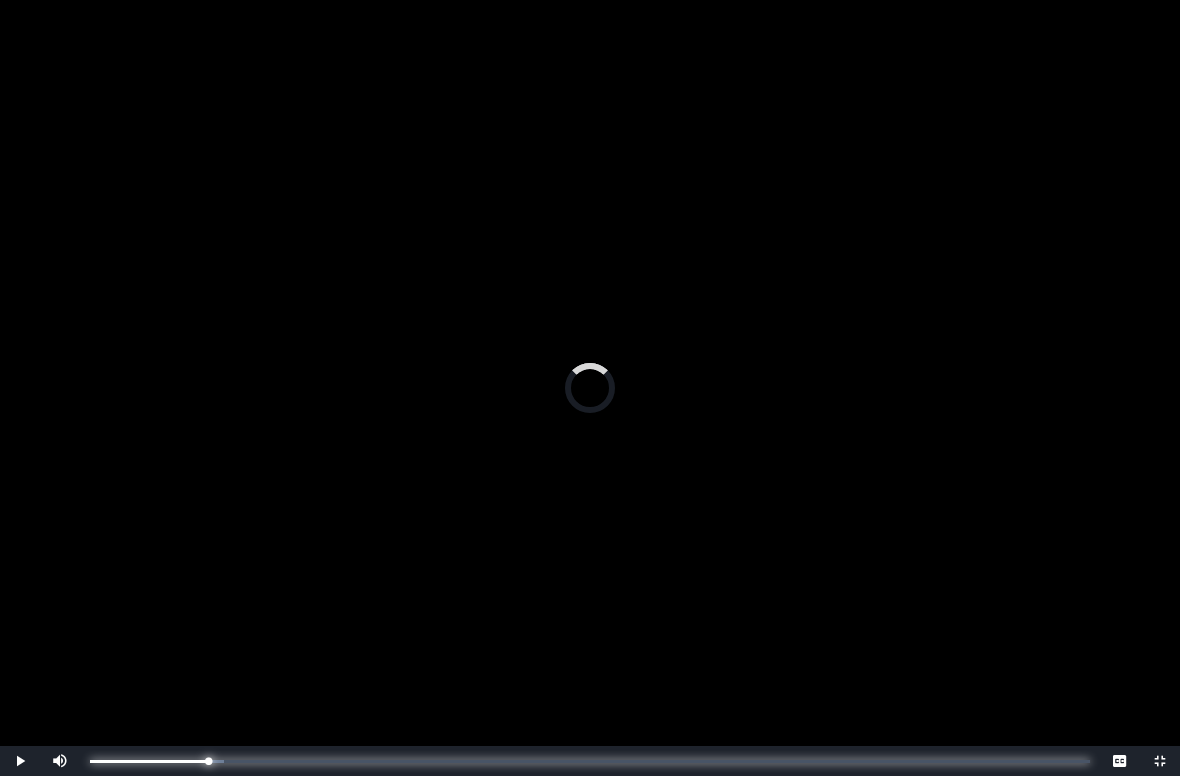 click on "0:08:36 Progress : 0%" at bounding box center (149, 761) 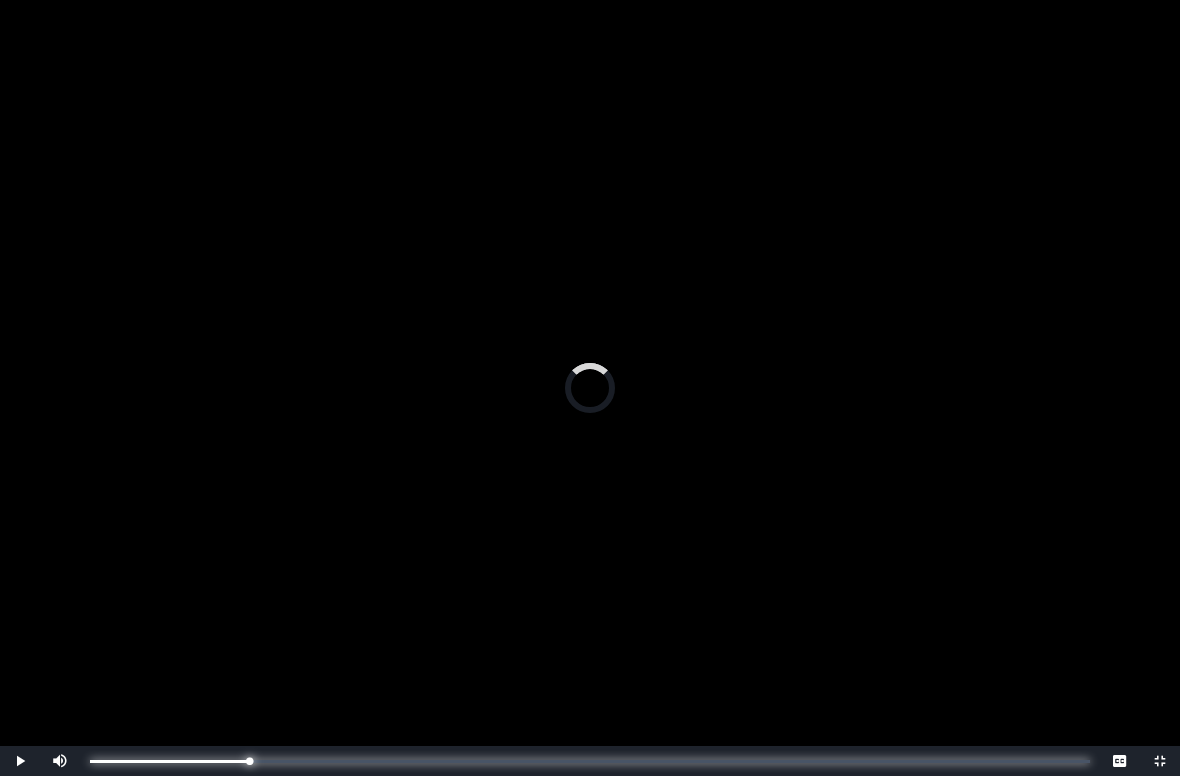 click on "0:10:04 Progress : 0%" at bounding box center (169, 761) 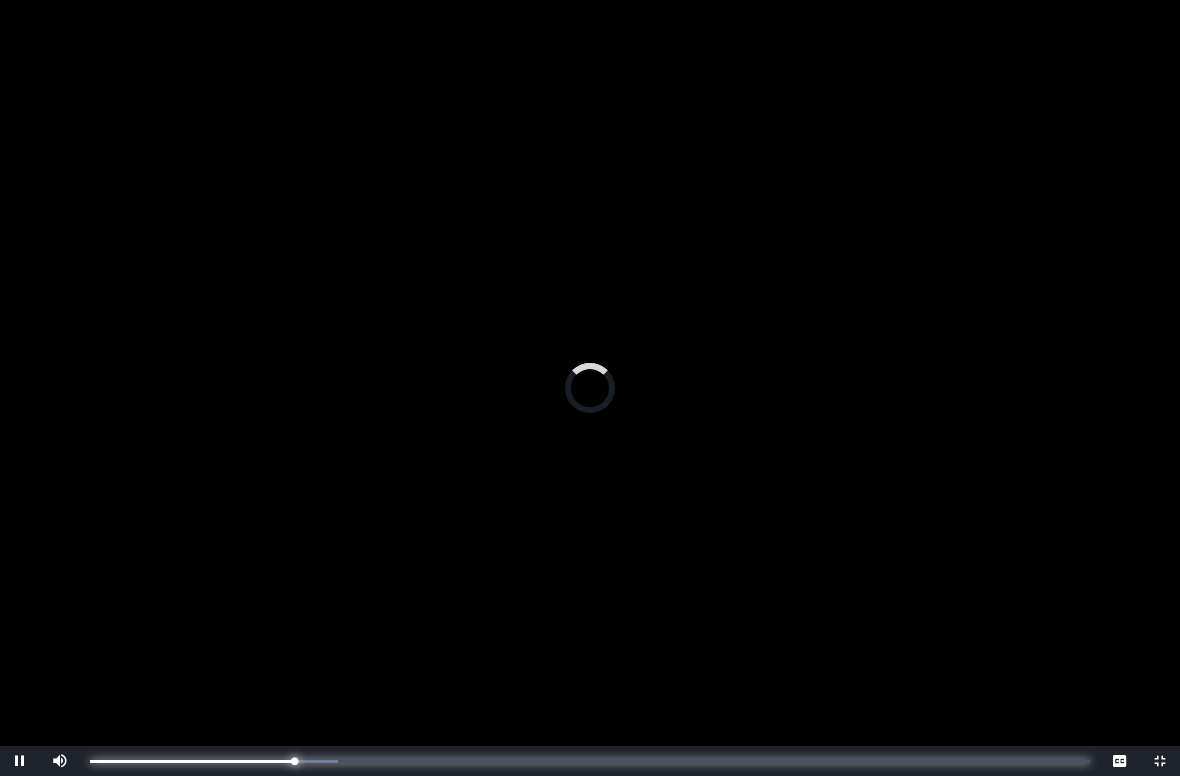 click on "0:12:55 Progress : 0%" at bounding box center (192, 761) 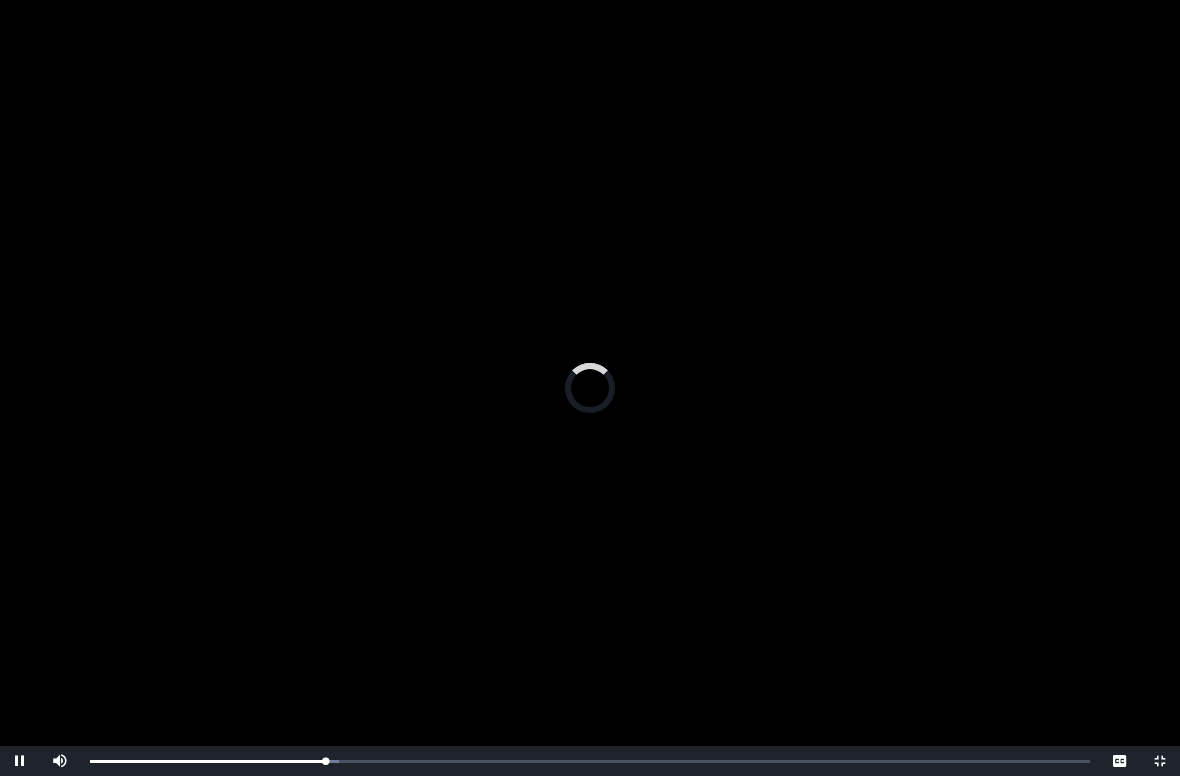 click on "Loaded : 0% 0:14:53 0:14:53 Progress : 0%" at bounding box center (590, 761) 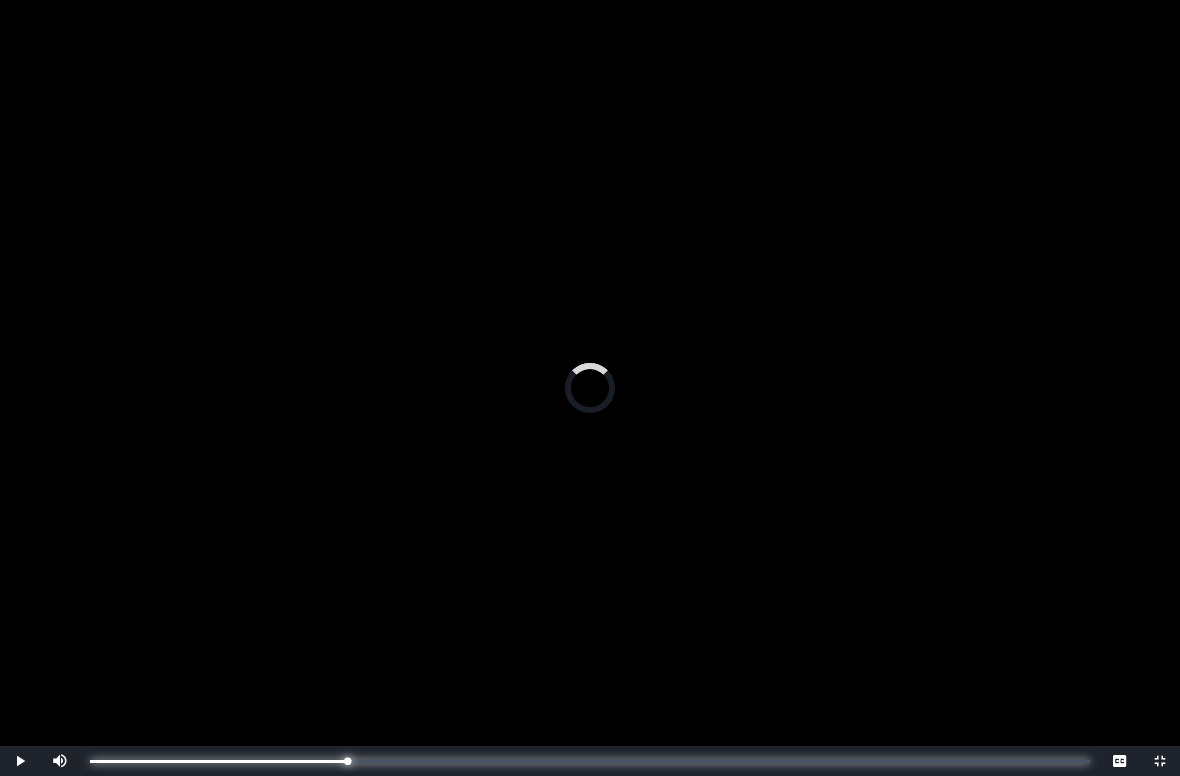 click on "0:16:16 Progress : 0%" at bounding box center [218, 761] 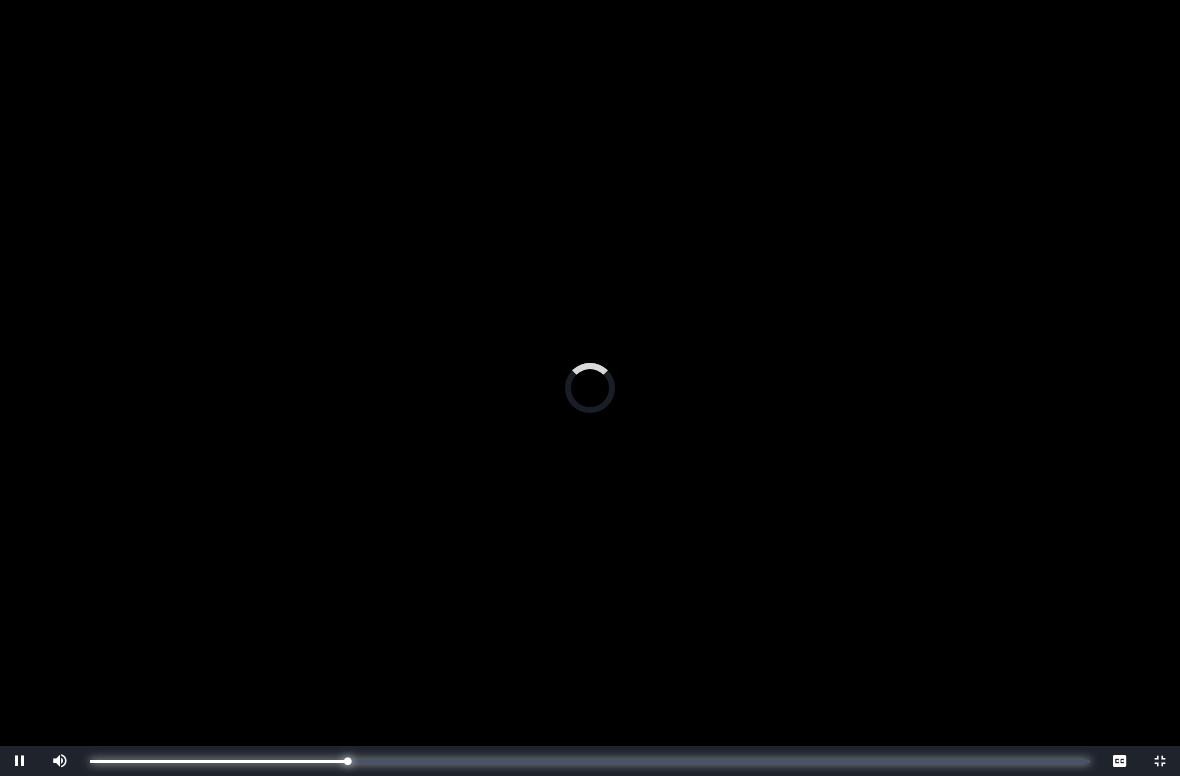click on "0:16:16 Progress : 0%" at bounding box center (218, 761) 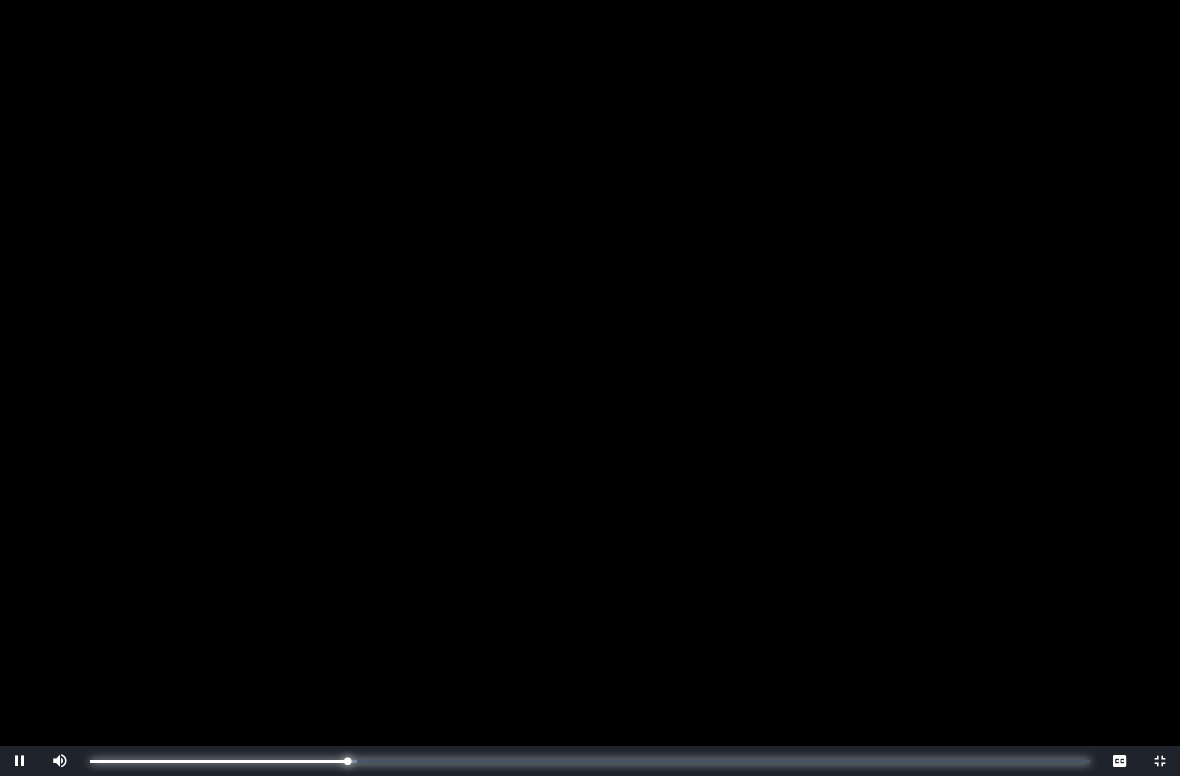 click on "0:16:16 Progress : 0%" at bounding box center [218, 761] 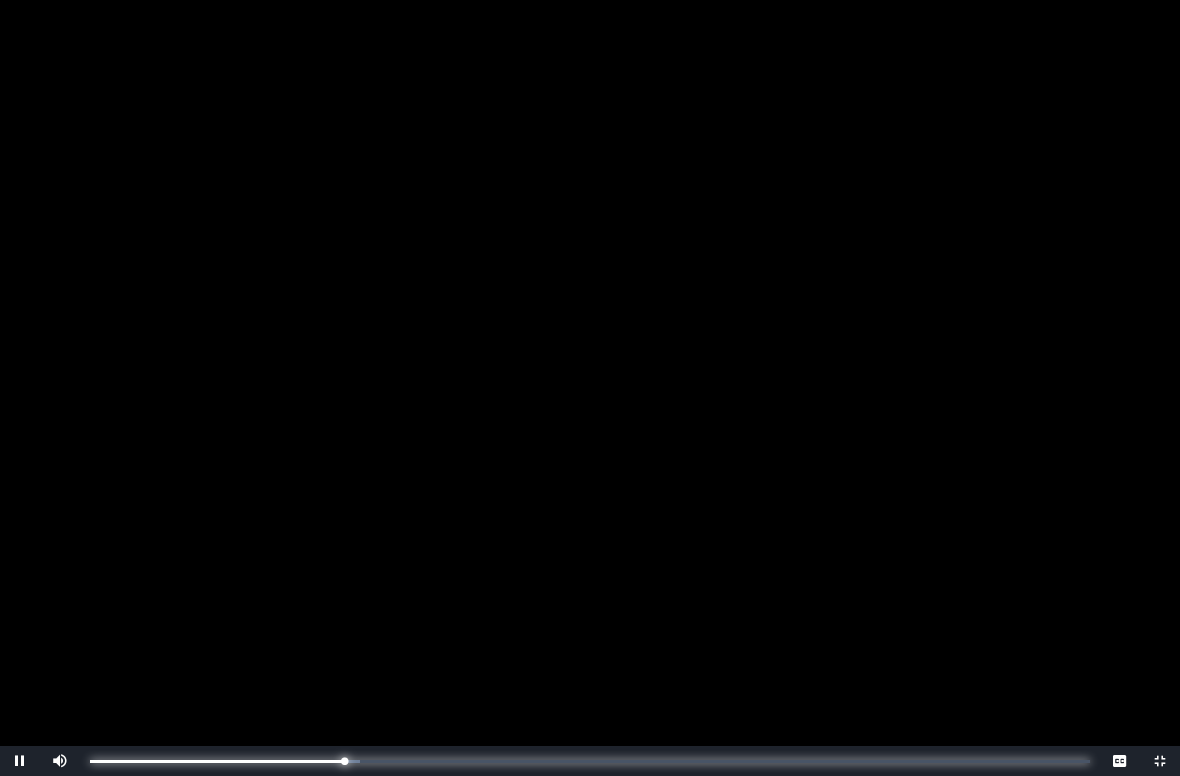 click on "0:16:05 Progress : 0%" at bounding box center (217, 761) 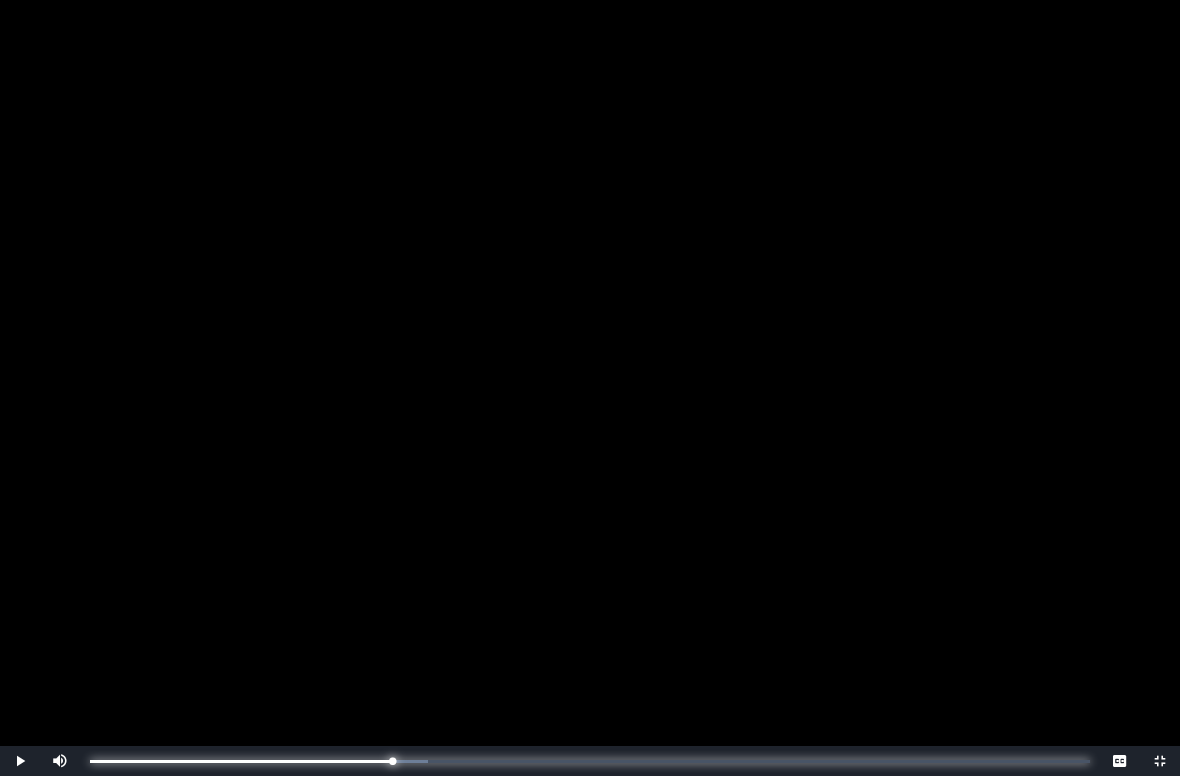 click on "0:19:08 Progress : 0%" at bounding box center (241, 761) 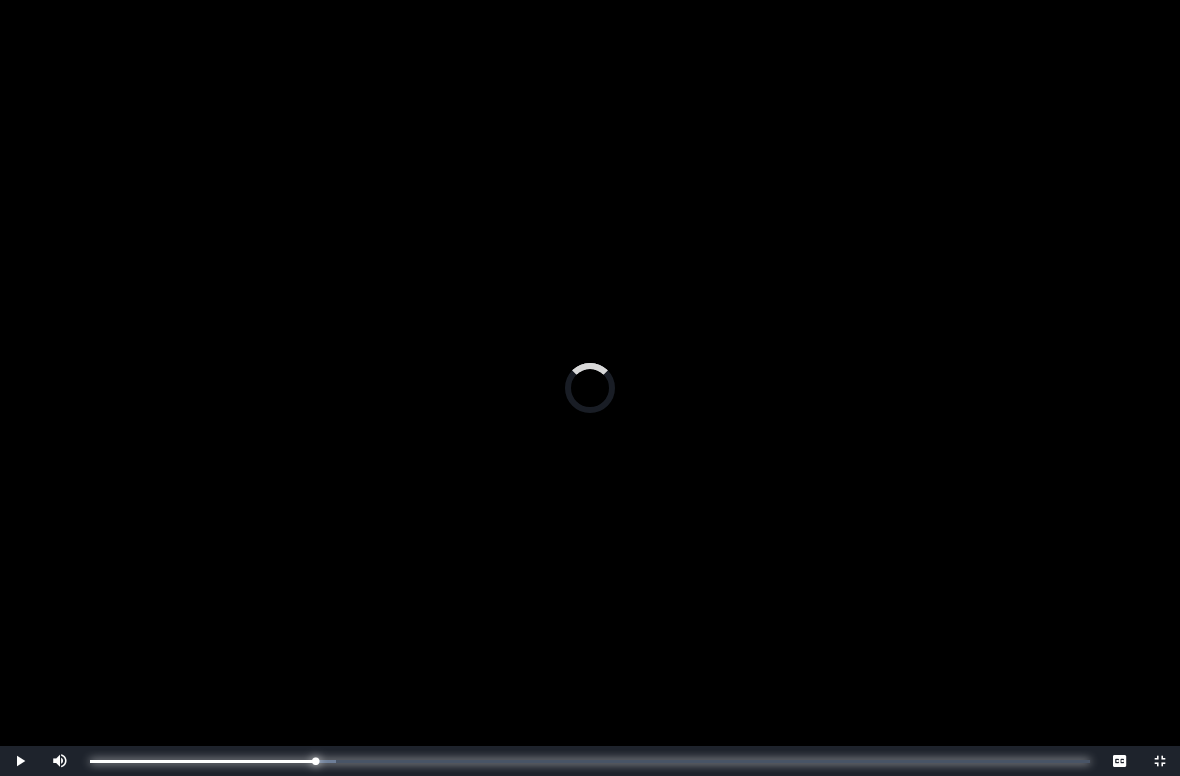click on "0:14:16 Progress : 0%" at bounding box center [202, 761] 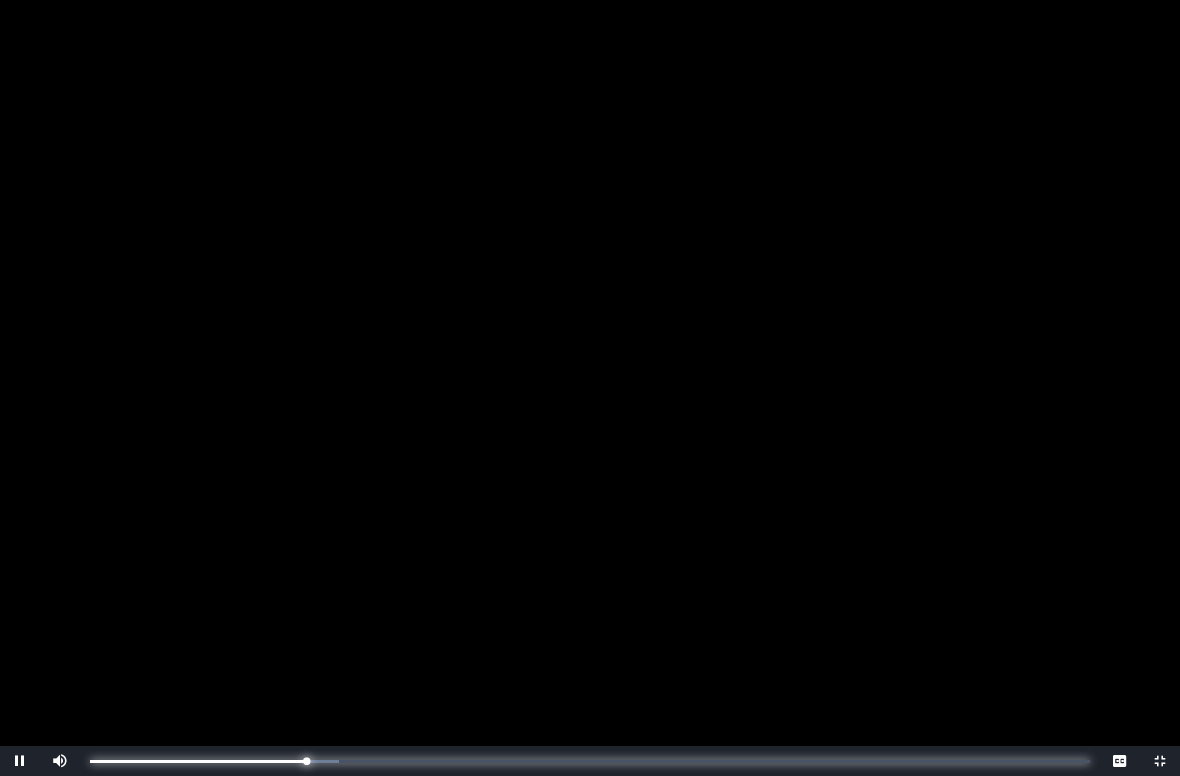 click on "0:13:43 Progress : 0%" at bounding box center [198, 761] 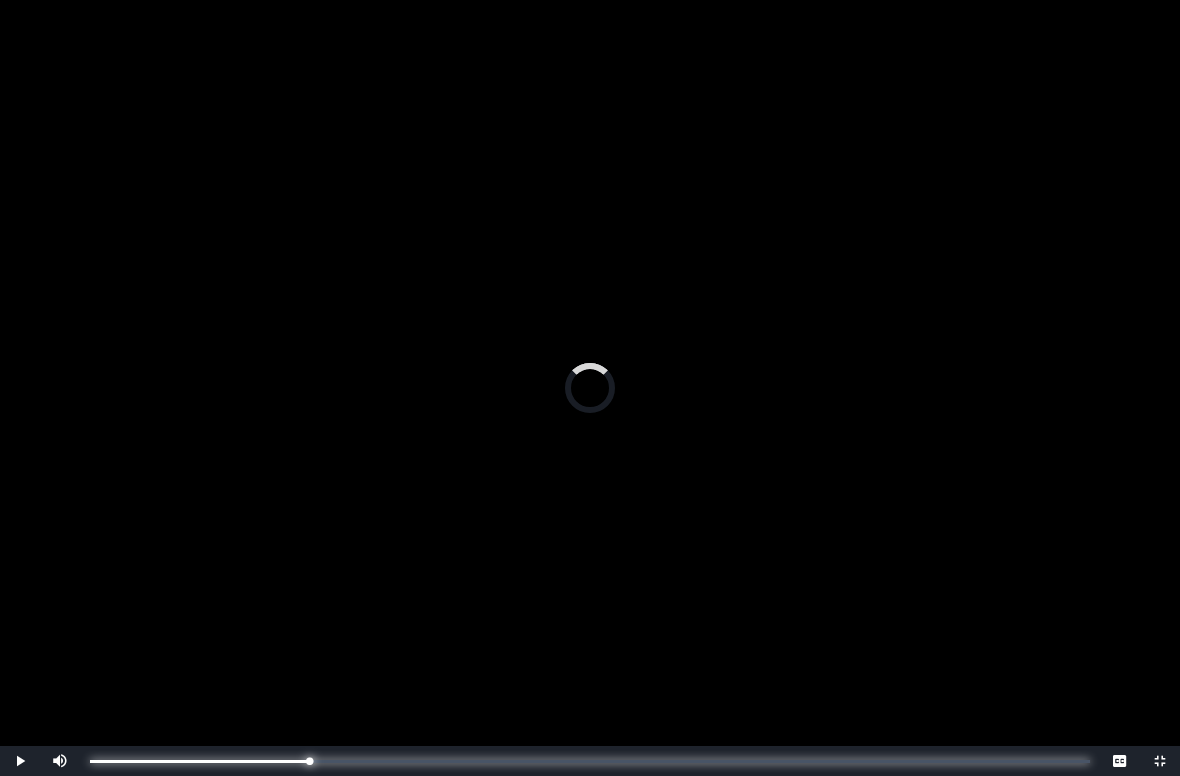 click on "0:13:52 Progress : 0%" at bounding box center (199, 761) 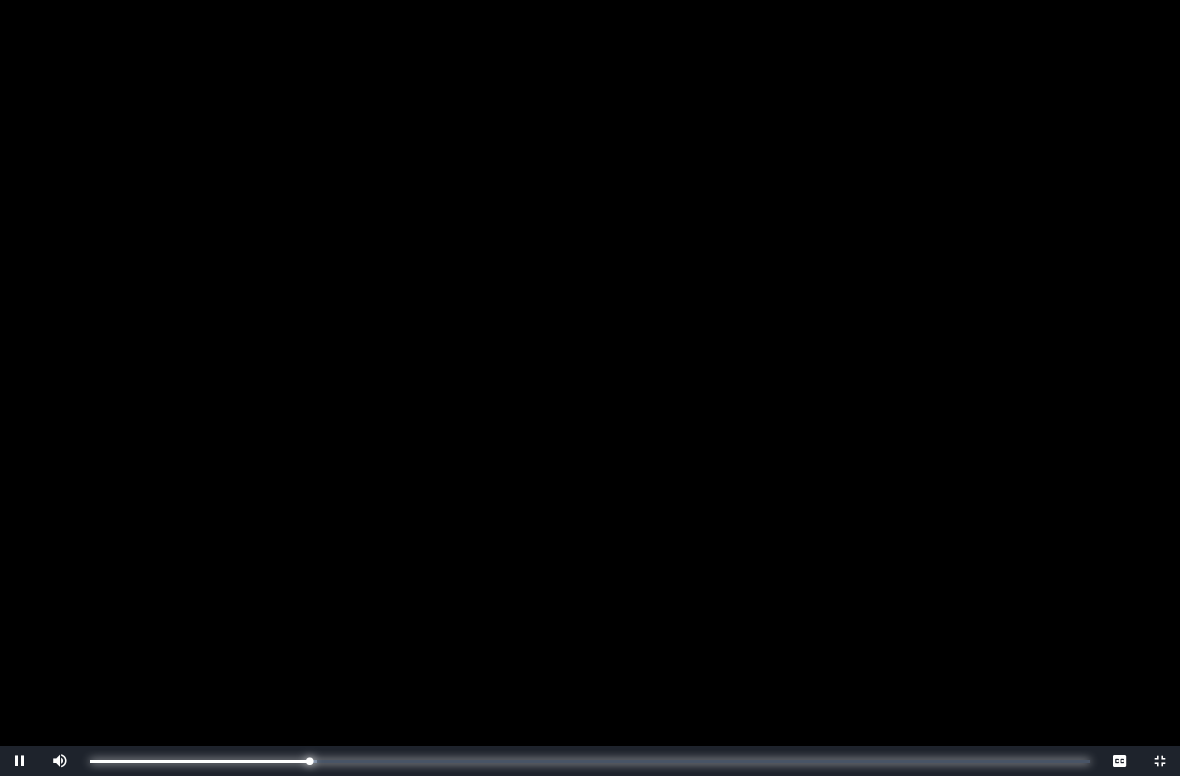 click on "0:13:53 Progress : 0%" at bounding box center (199, 761) 